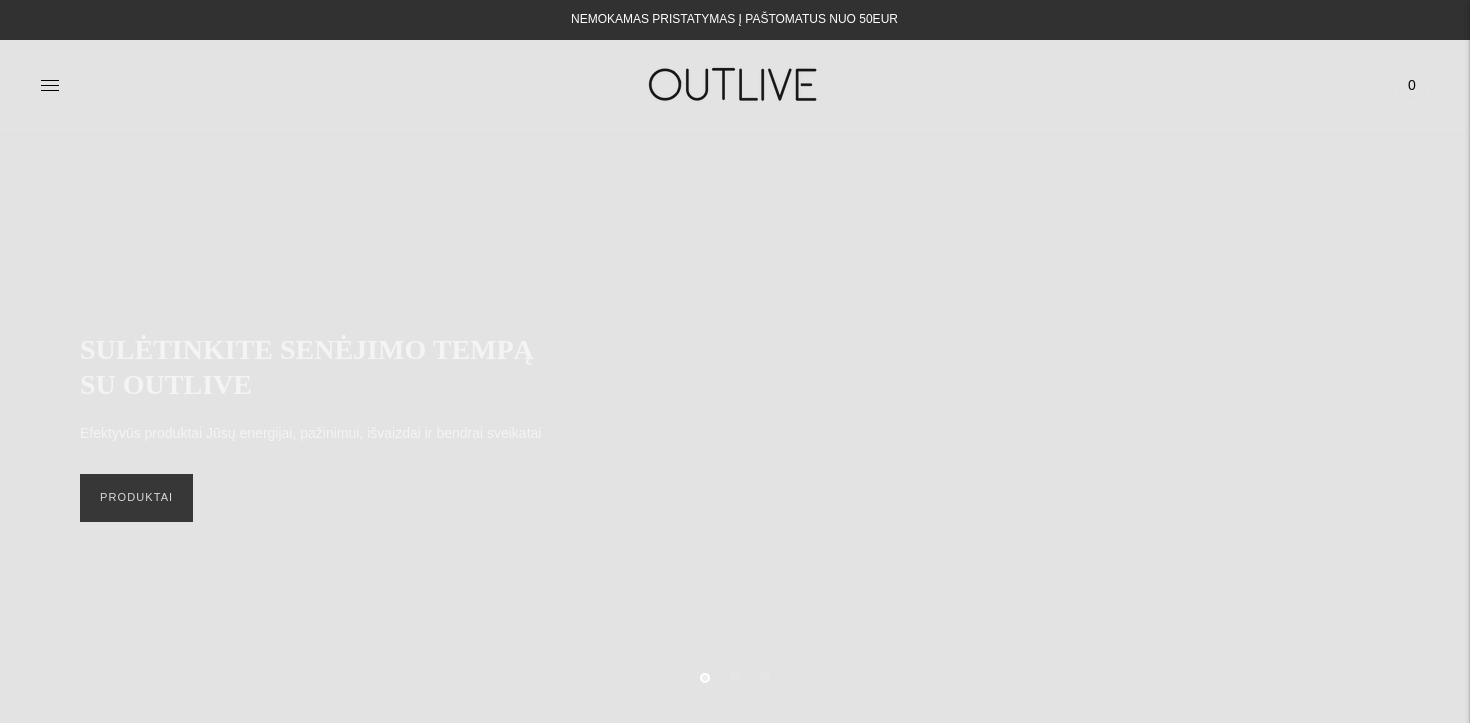 scroll, scrollTop: 0, scrollLeft: 0, axis: both 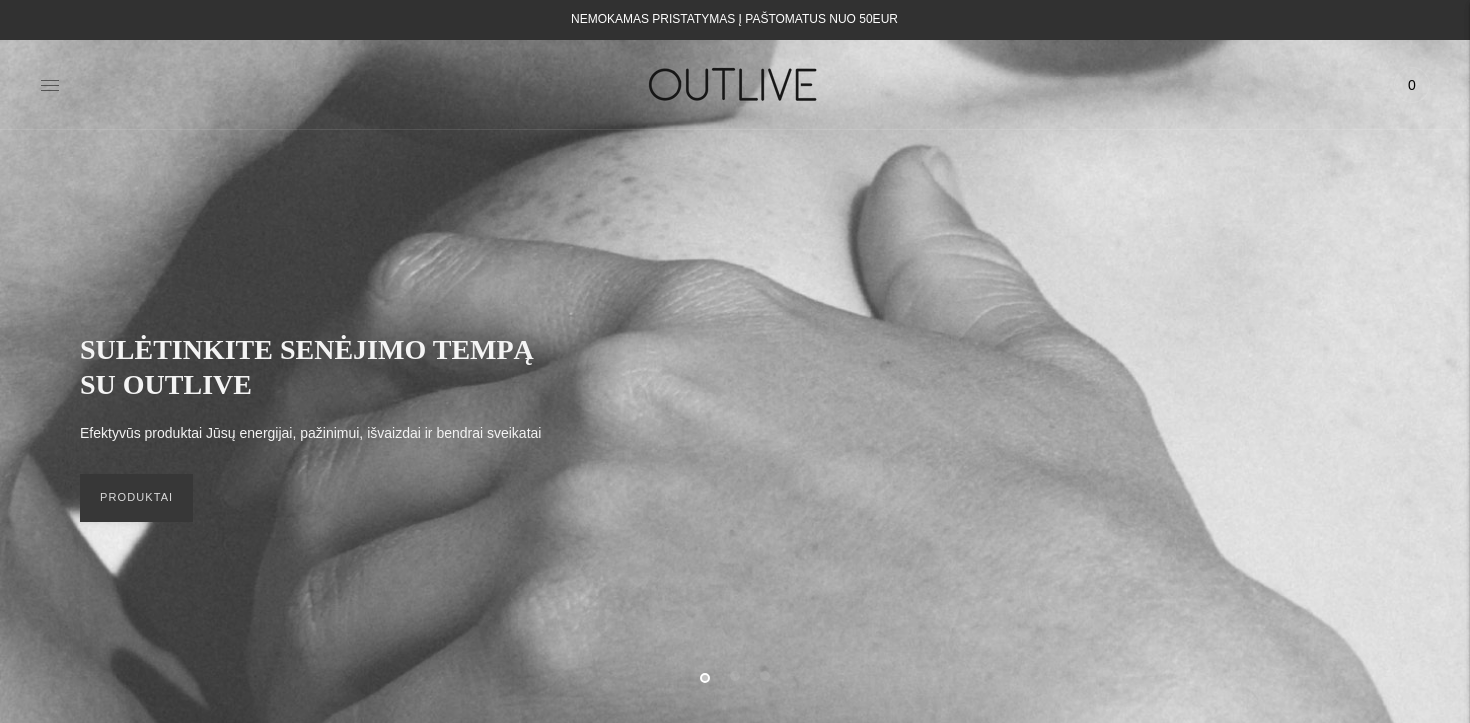 click 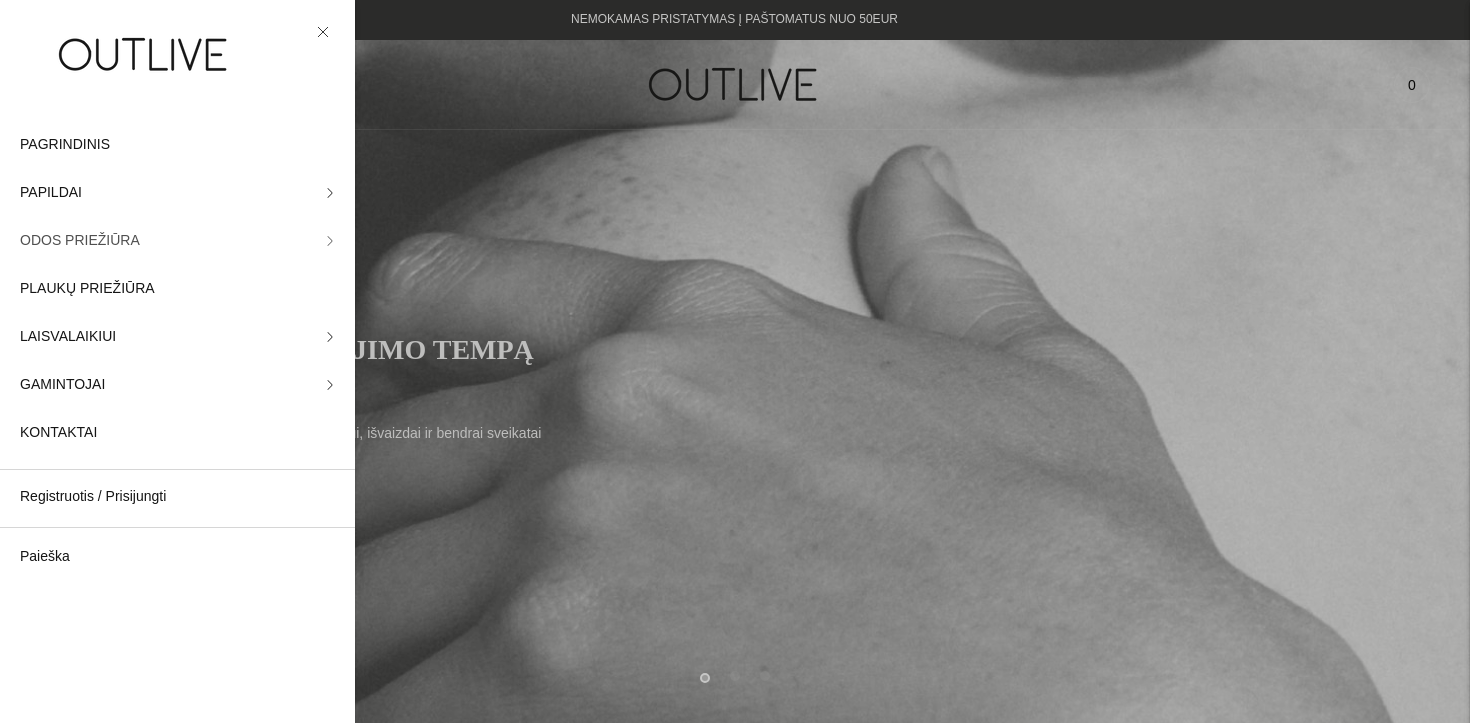 click on "ODOS PRIEŽIŪRA" 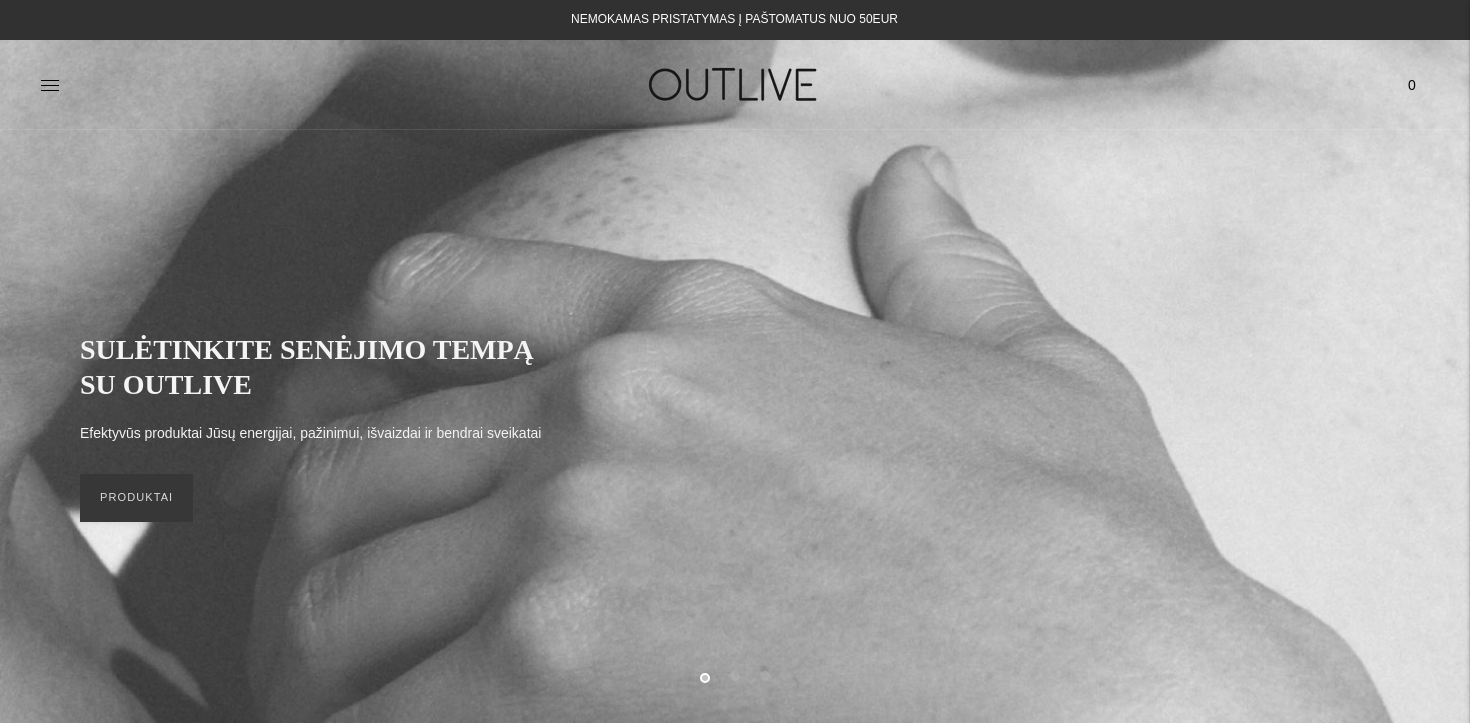 scroll, scrollTop: 0, scrollLeft: 0, axis: both 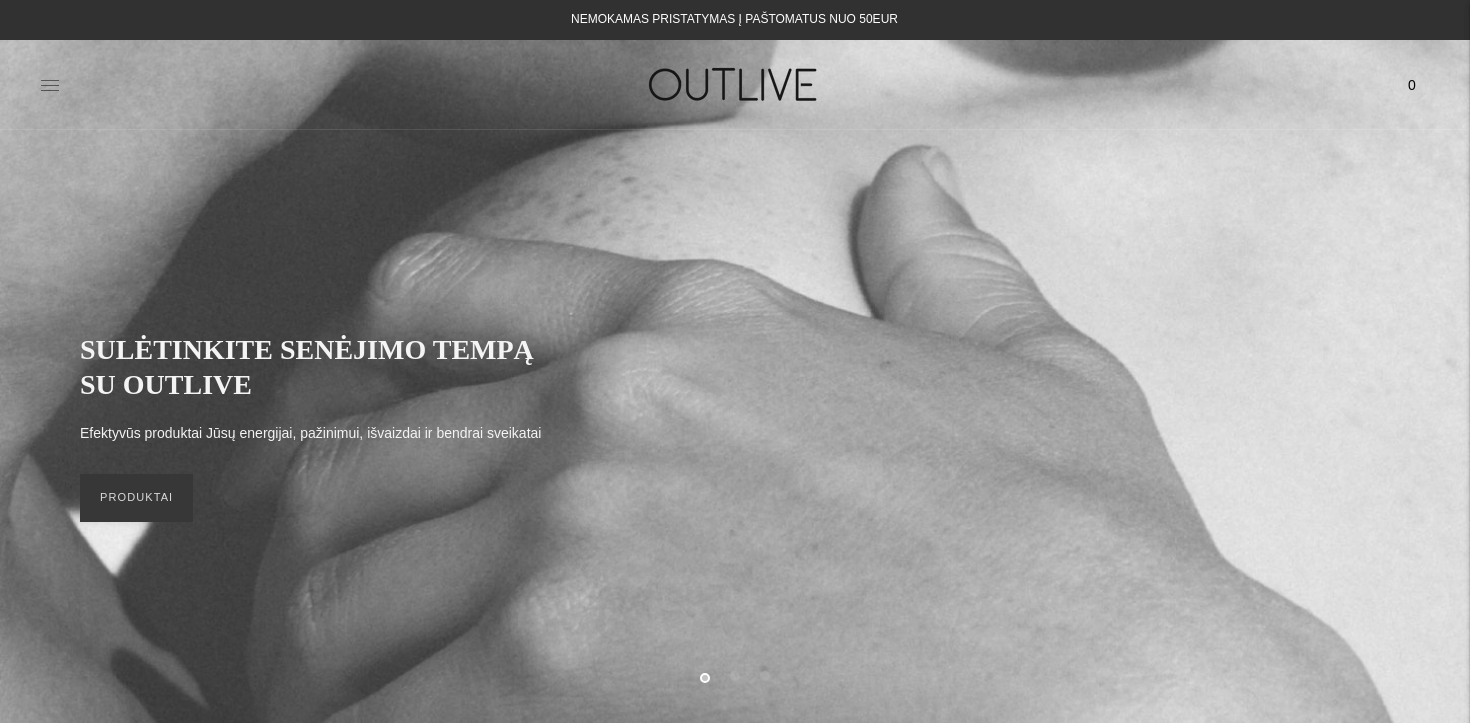click 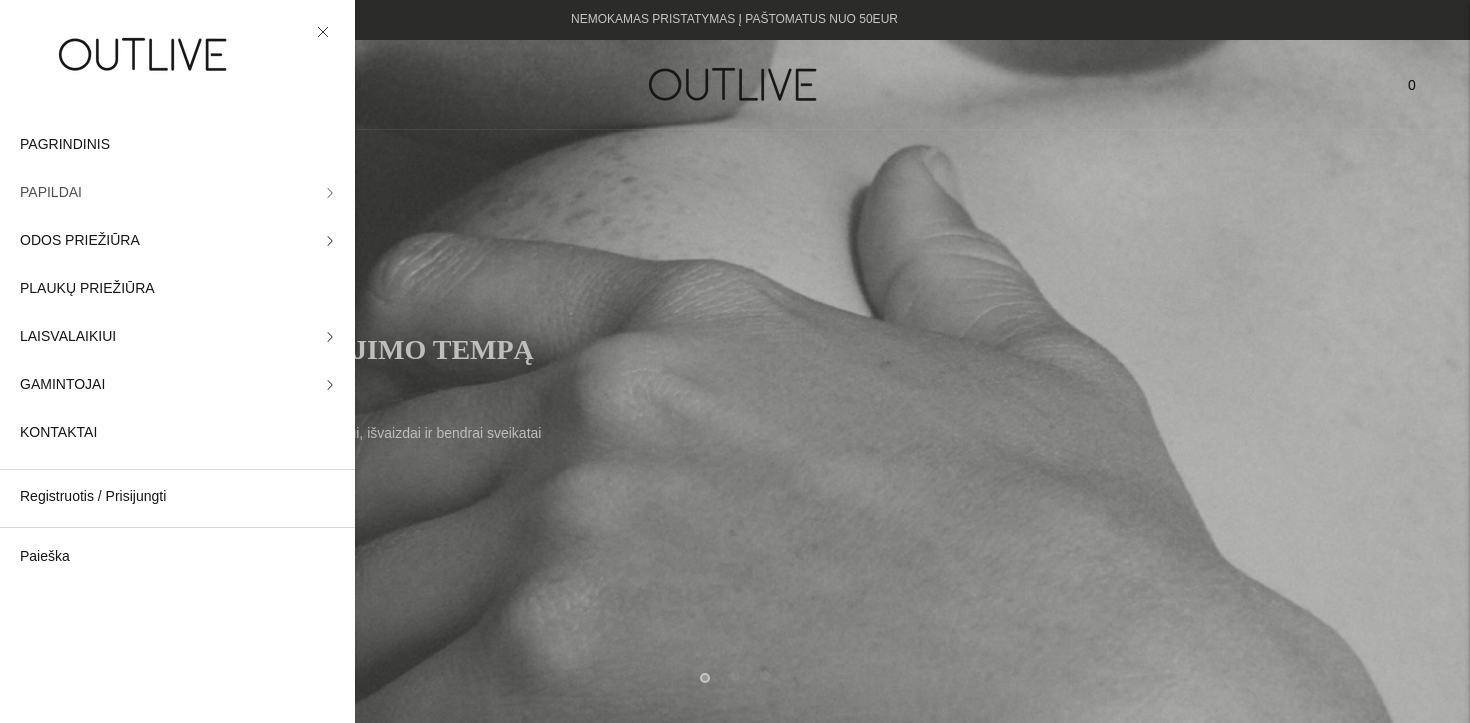 click on "PAPILDAI" 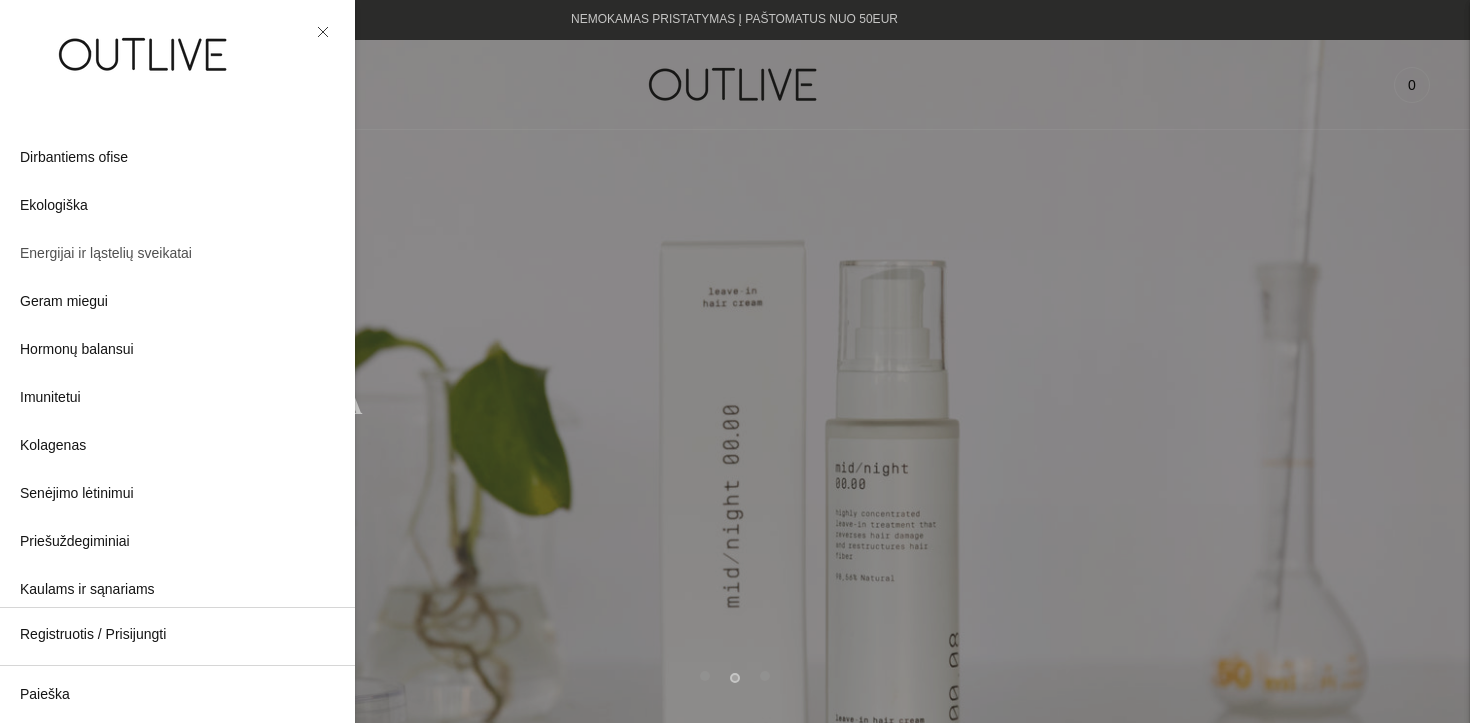 scroll, scrollTop: 142, scrollLeft: 0, axis: vertical 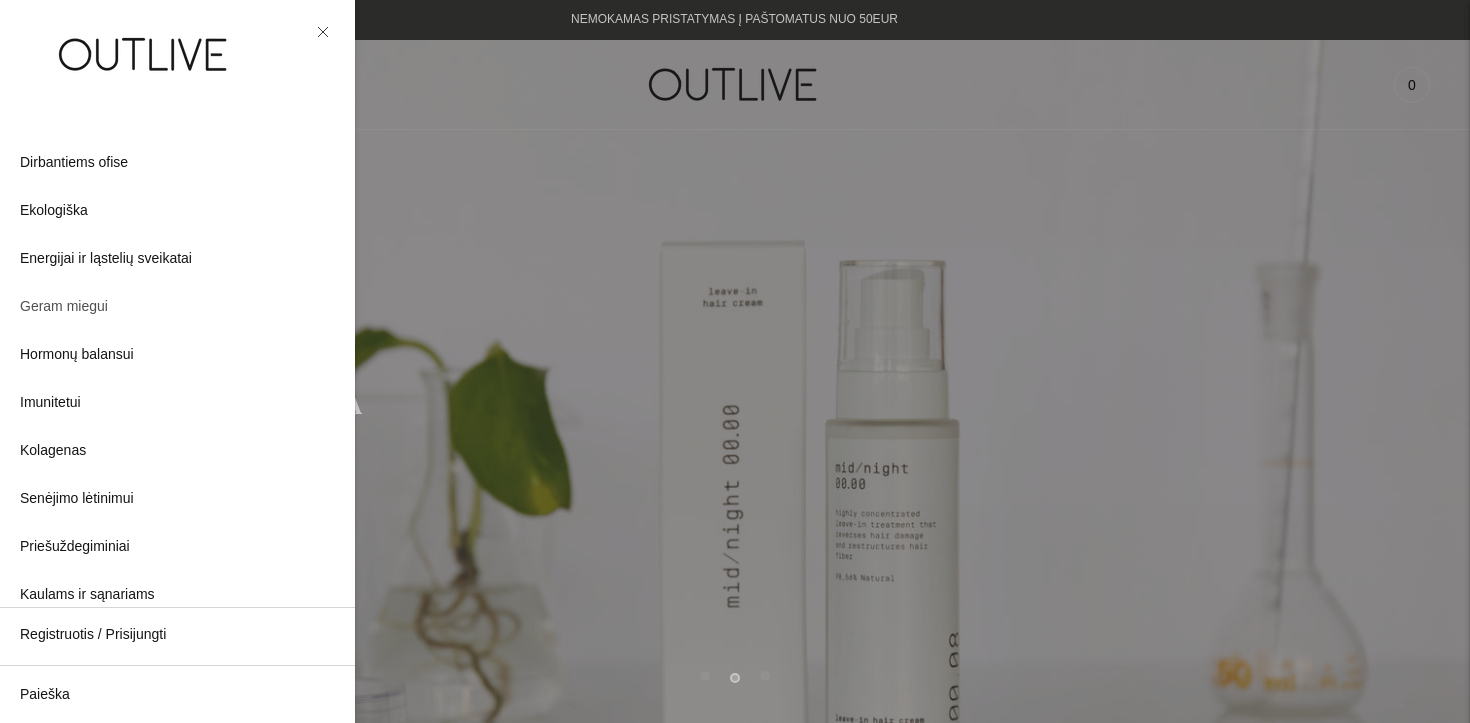 click on "Geram miegui" 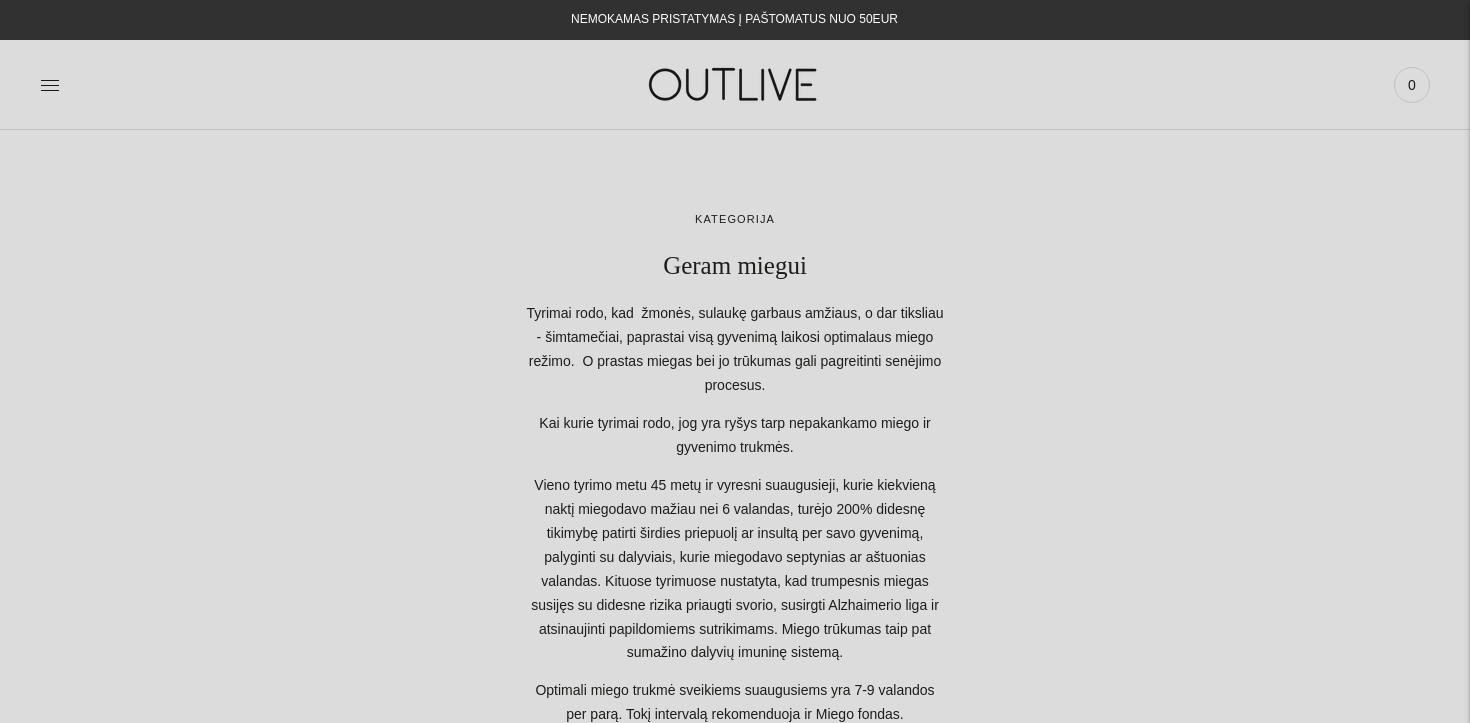 scroll, scrollTop: 0, scrollLeft: 0, axis: both 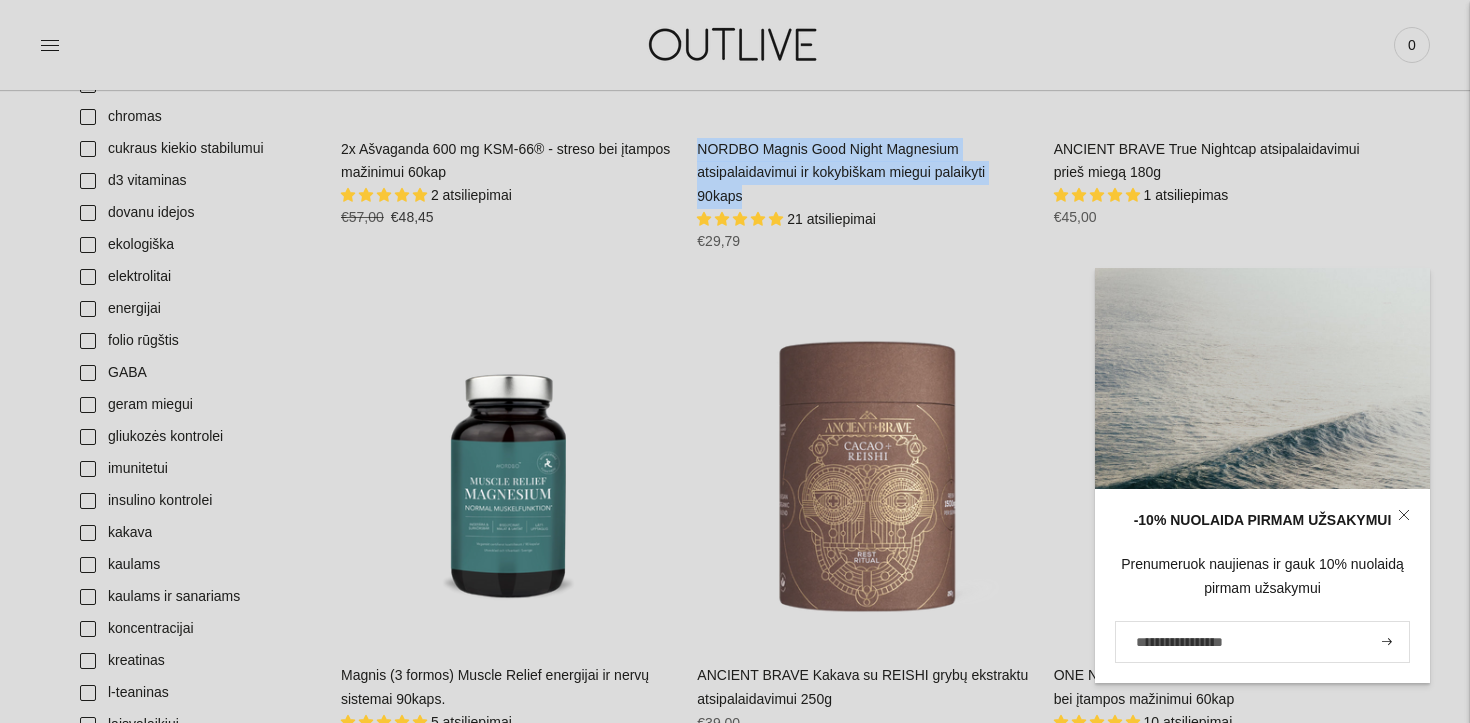 click 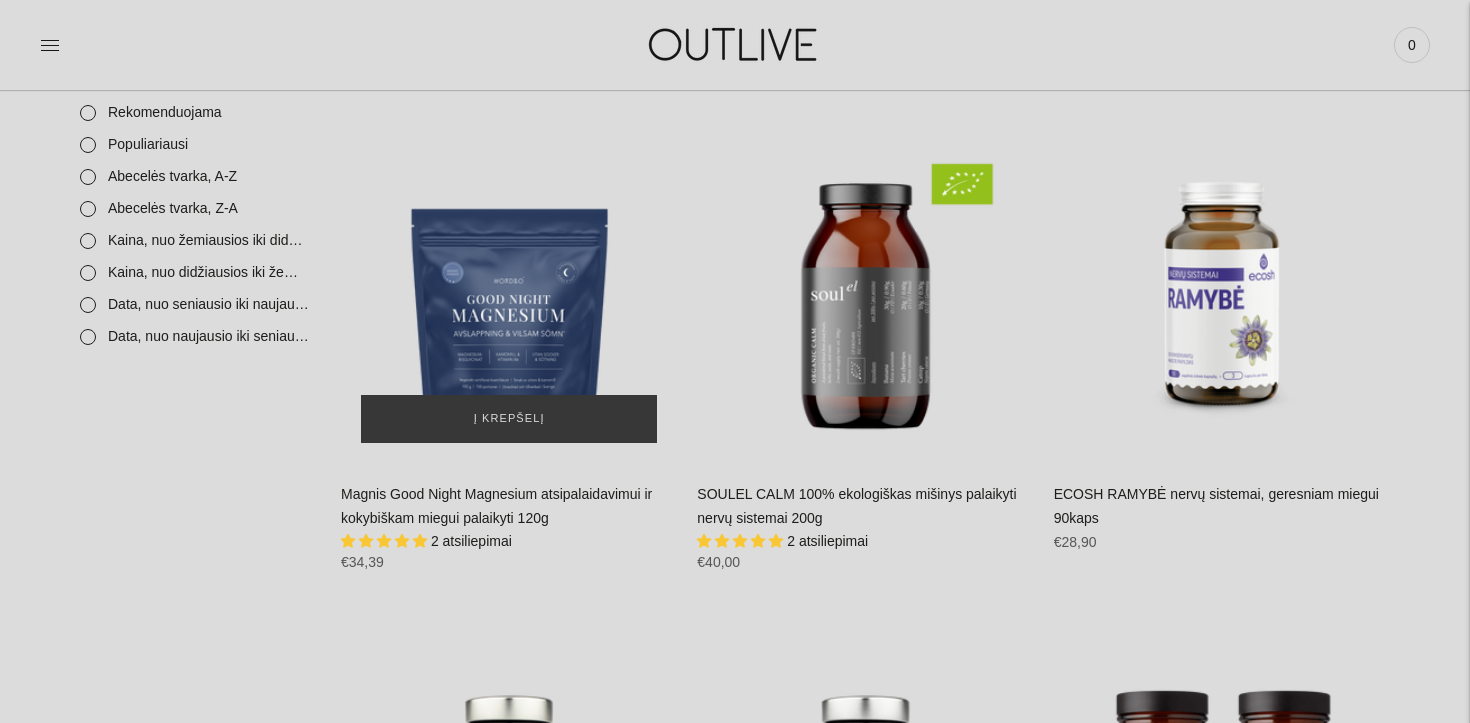 scroll, scrollTop: 2749, scrollLeft: 0, axis: vertical 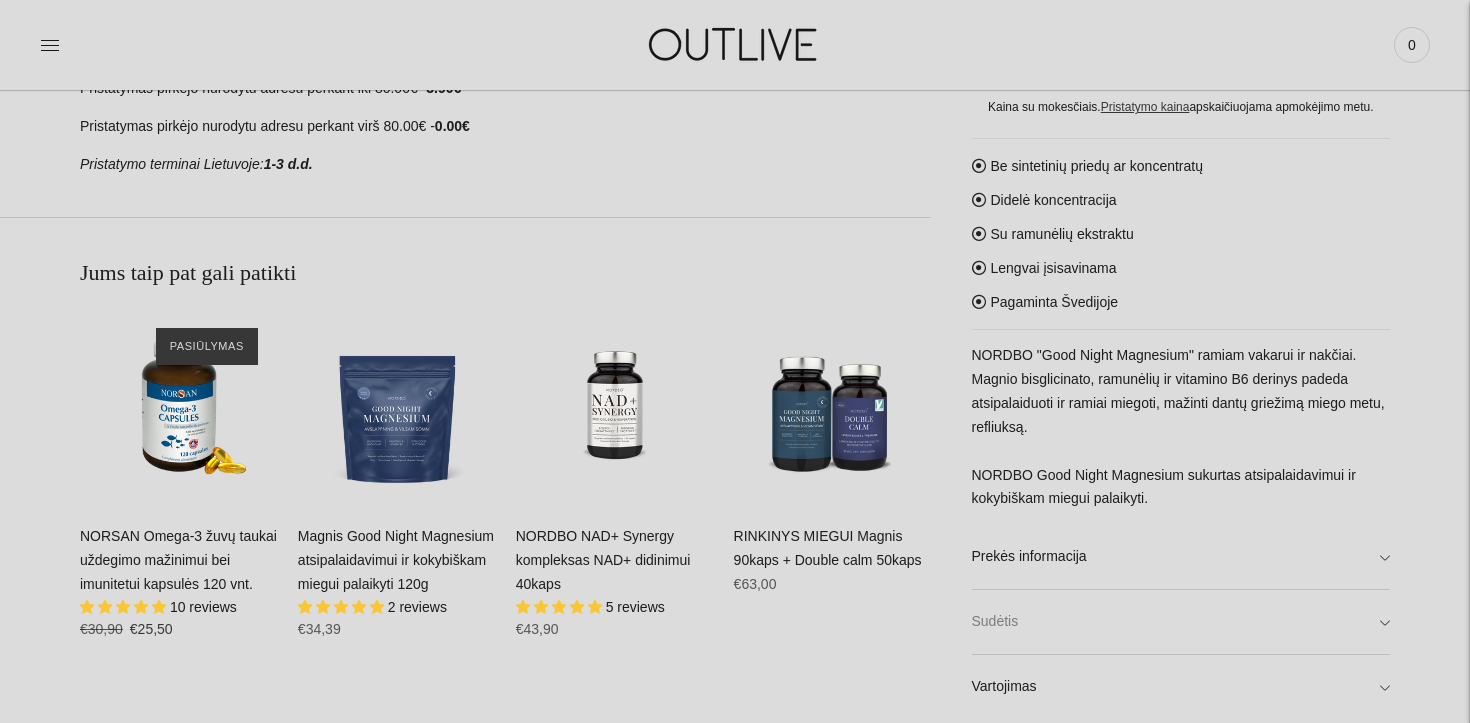 click on "Sudėtis" at bounding box center [1181, 622] 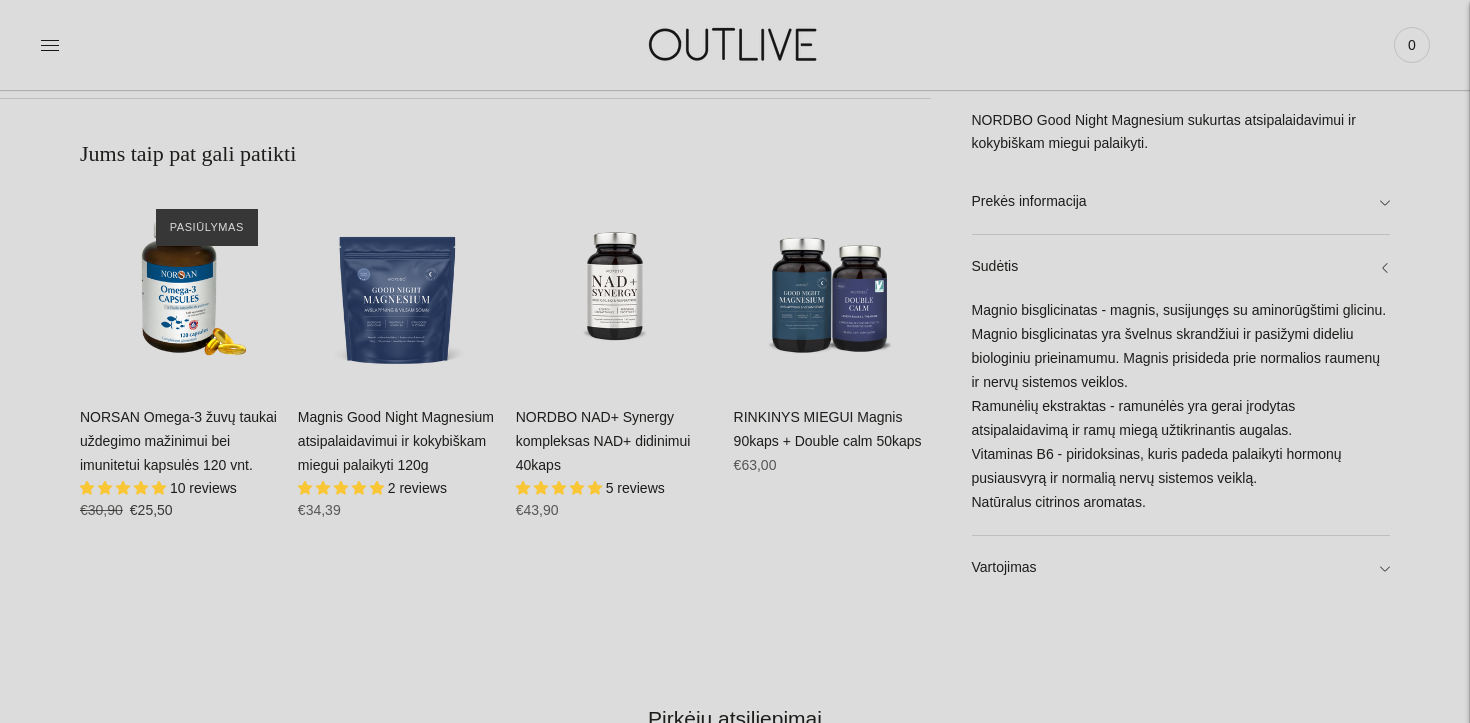 scroll, scrollTop: 1192, scrollLeft: 0, axis: vertical 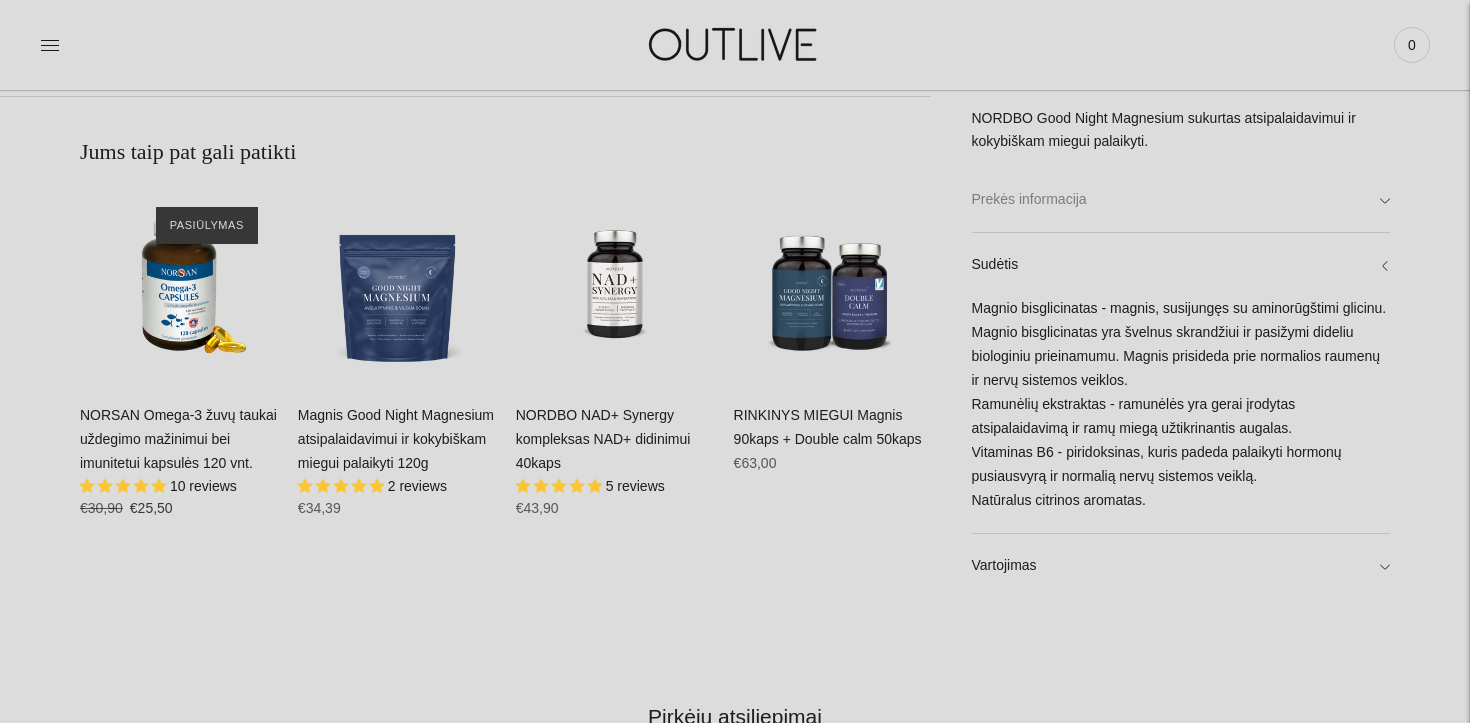 click on "Prekės informacija" at bounding box center [1181, 200] 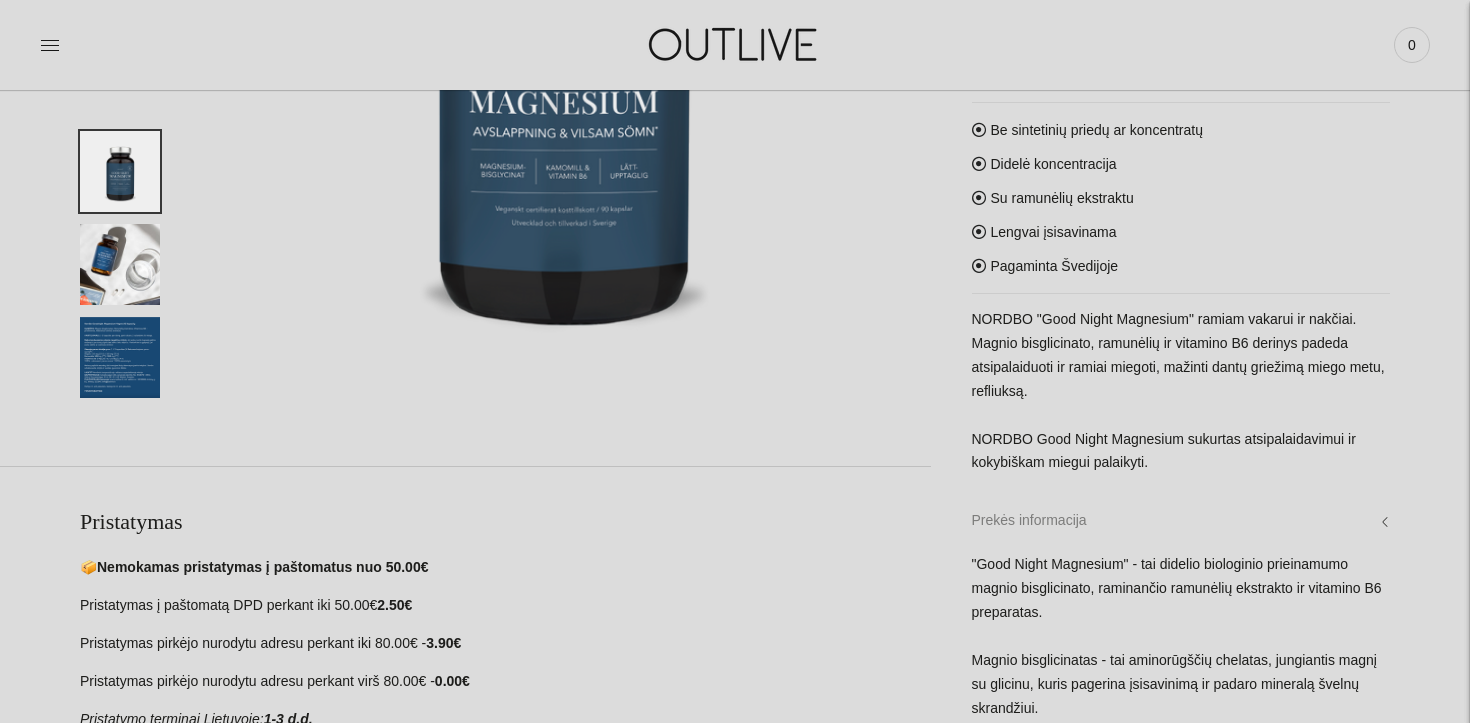 scroll, scrollTop: 423, scrollLeft: 0, axis: vertical 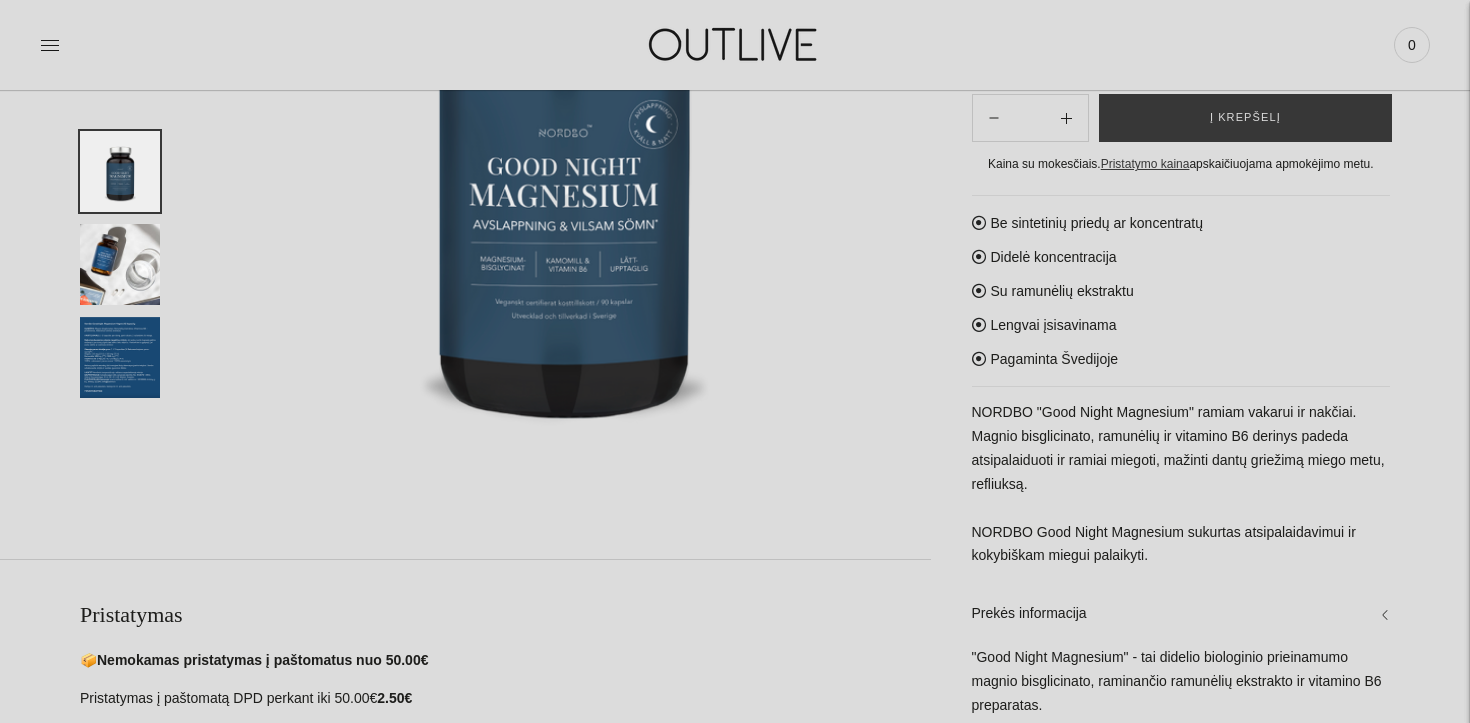 click at bounding box center [120, 357] 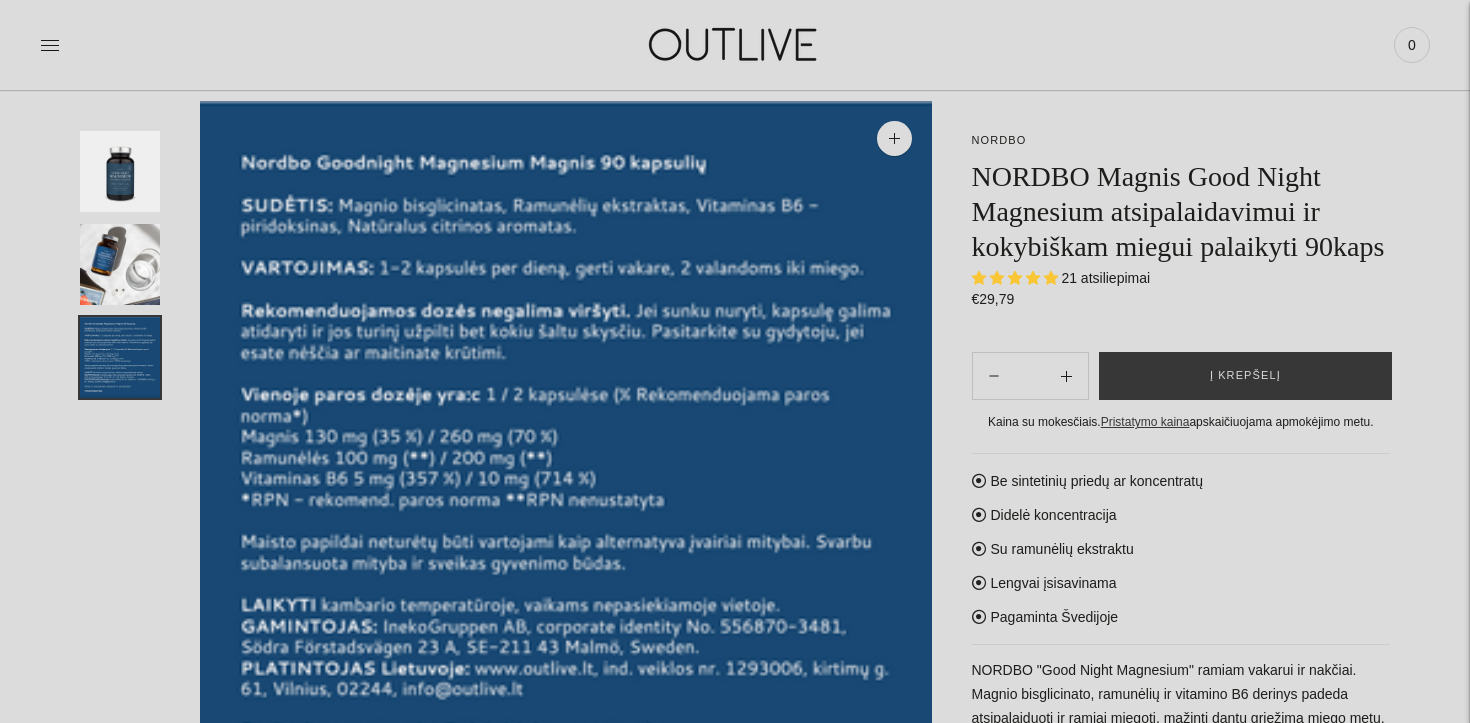 scroll, scrollTop: 0, scrollLeft: 0, axis: both 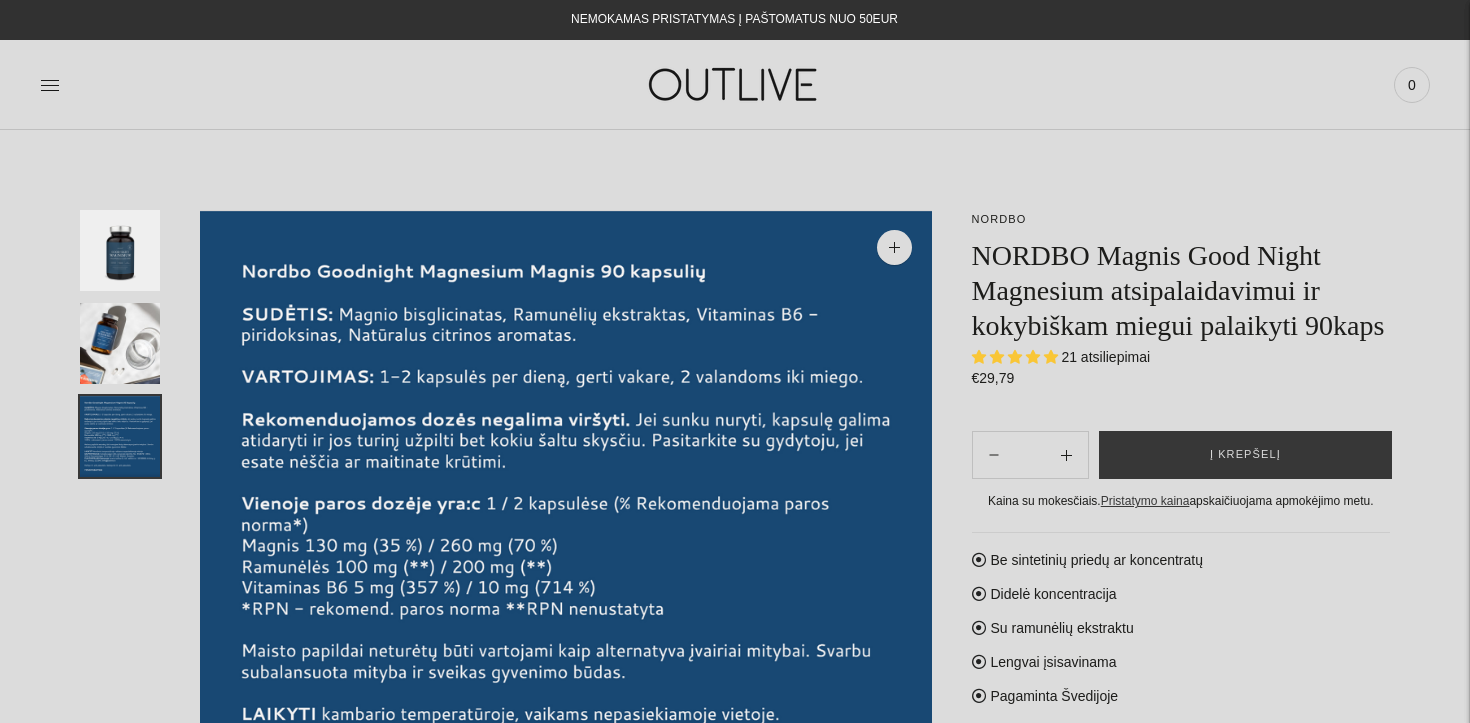 click at bounding box center [120, 343] 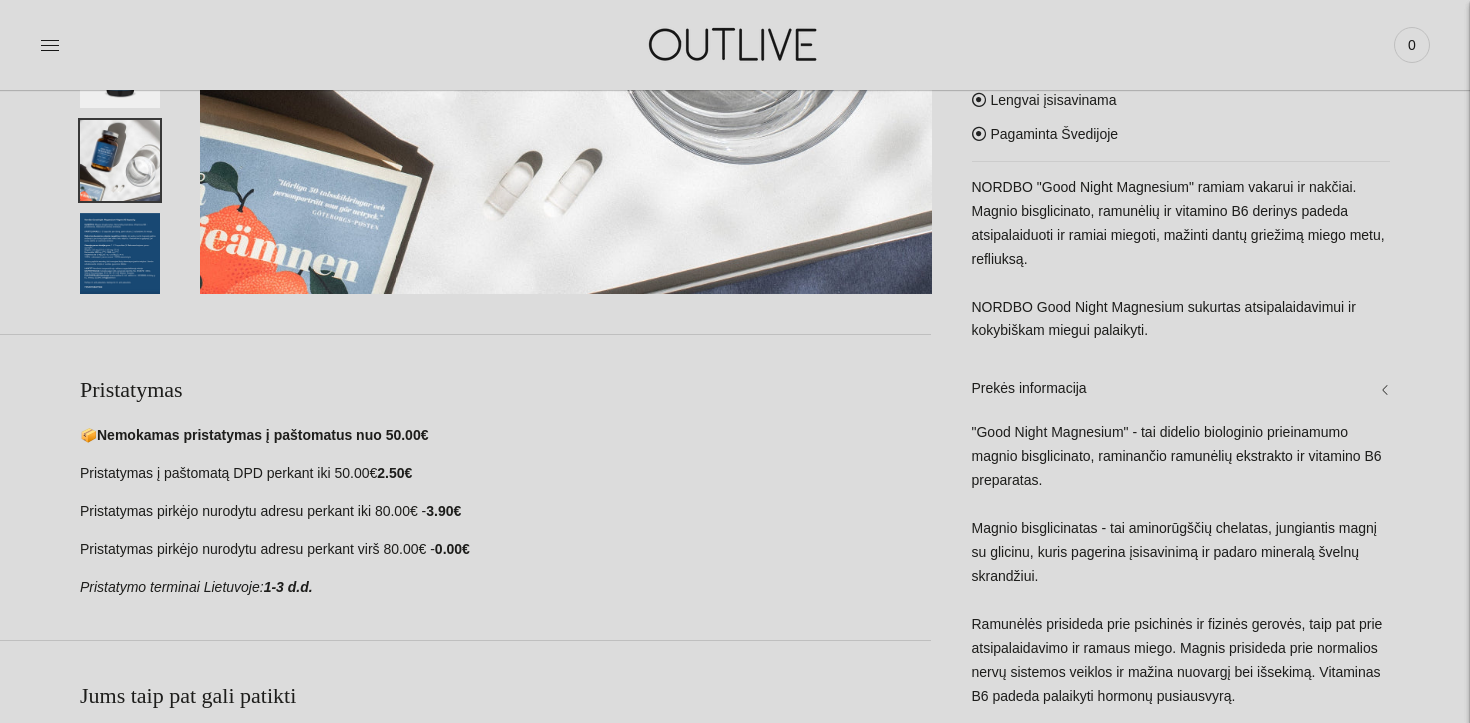 scroll, scrollTop: 0, scrollLeft: 0, axis: both 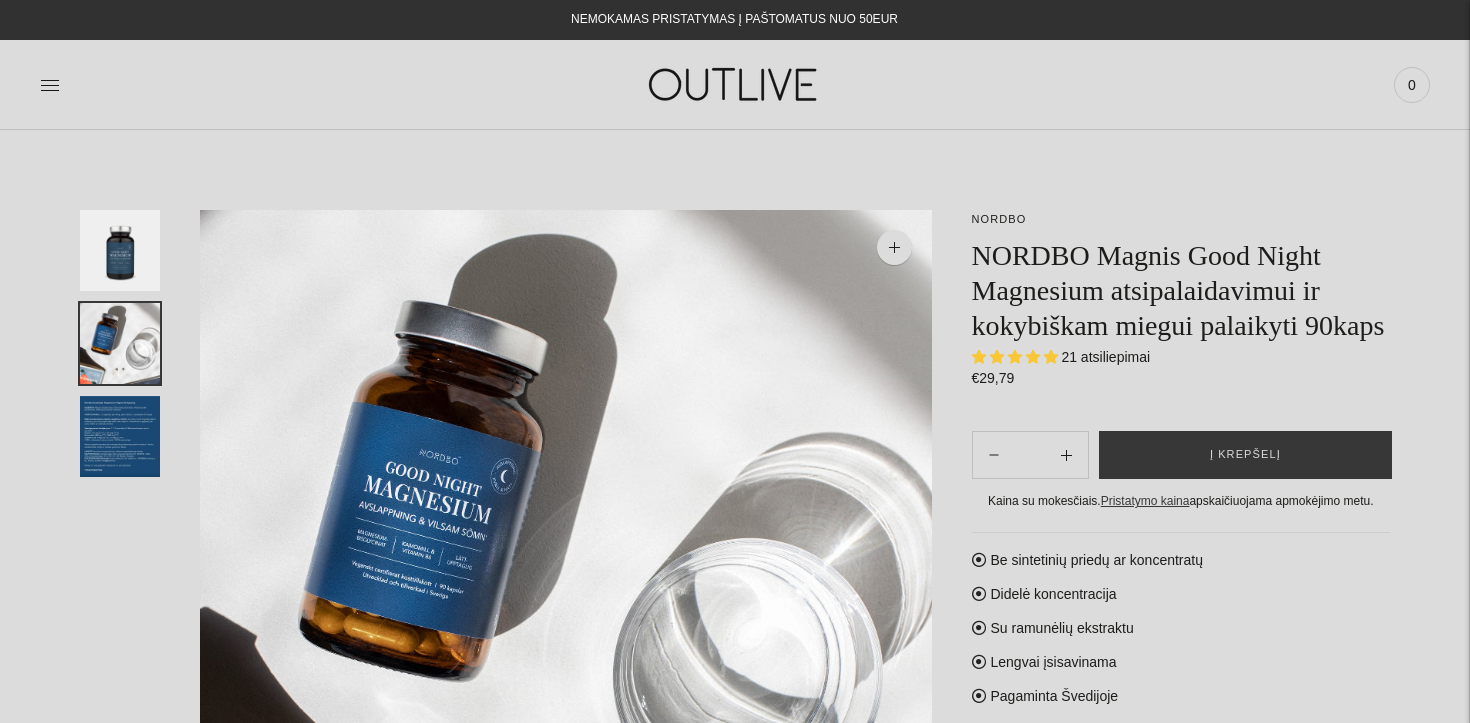 click at bounding box center [120, 436] 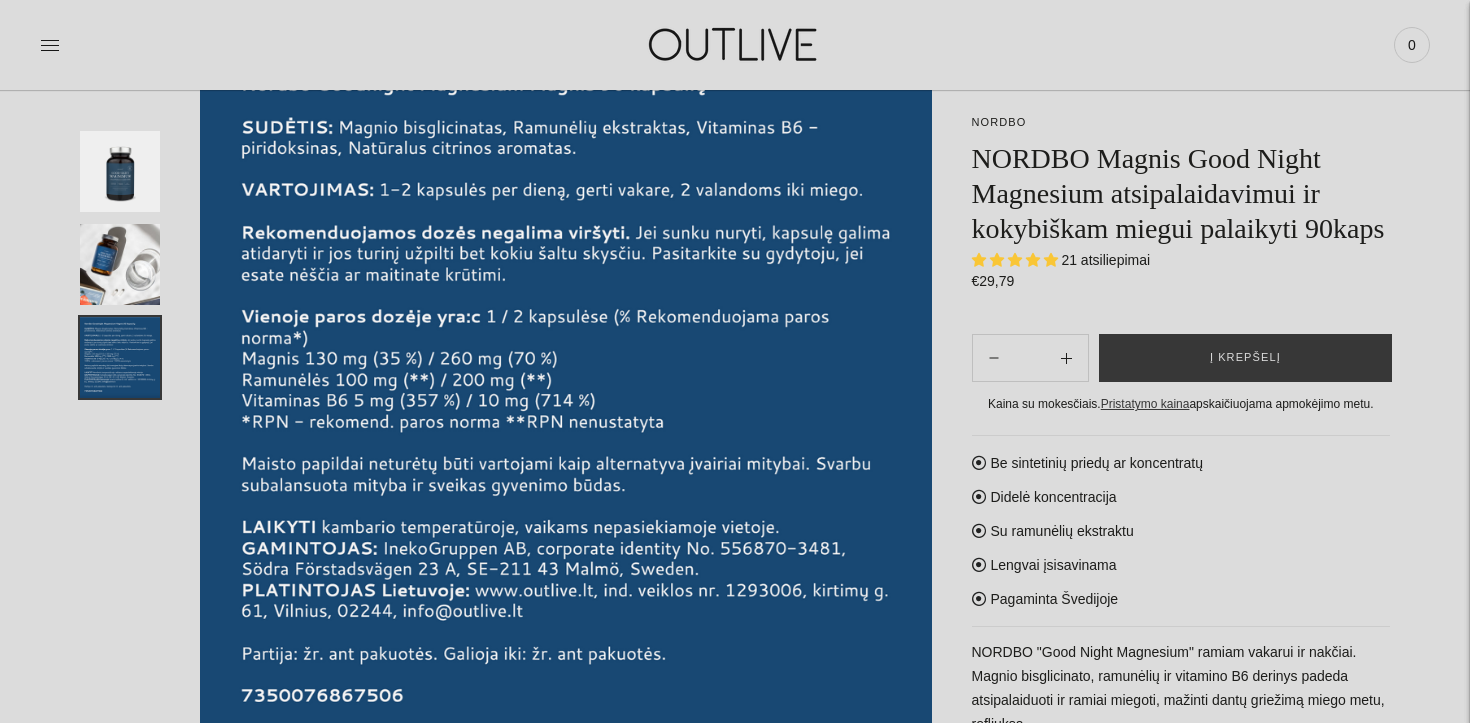 scroll, scrollTop: 0, scrollLeft: 0, axis: both 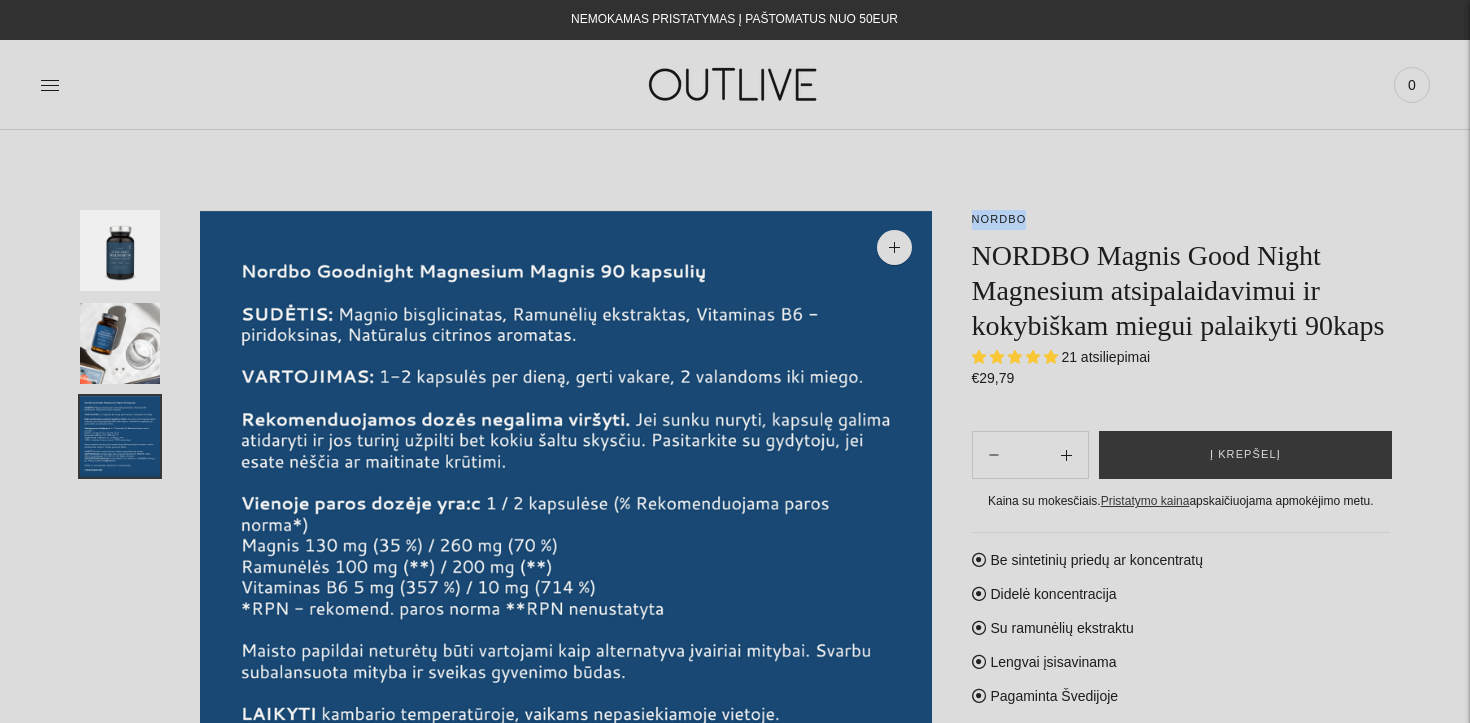drag, startPoint x: 1035, startPoint y: 224, endPoint x: 952, endPoint y: 223, distance: 83.00603 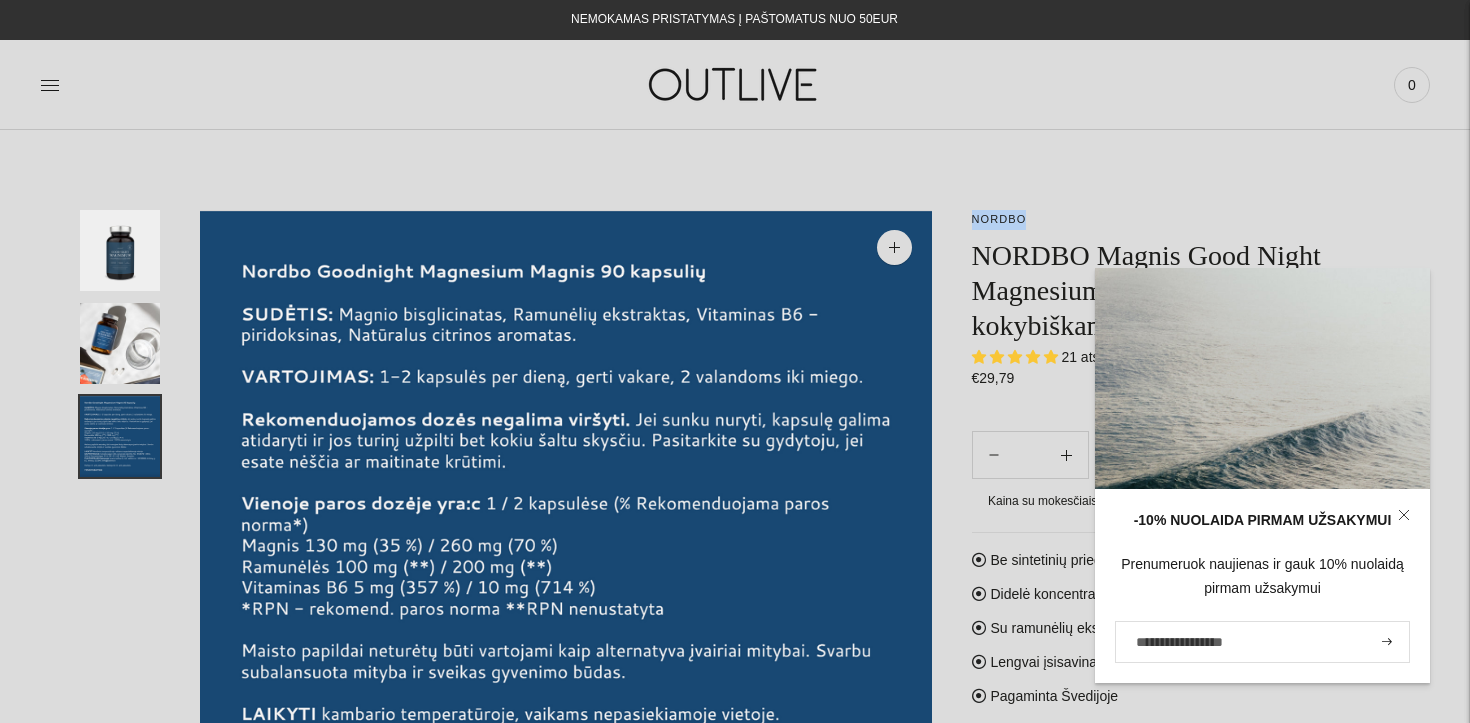 click 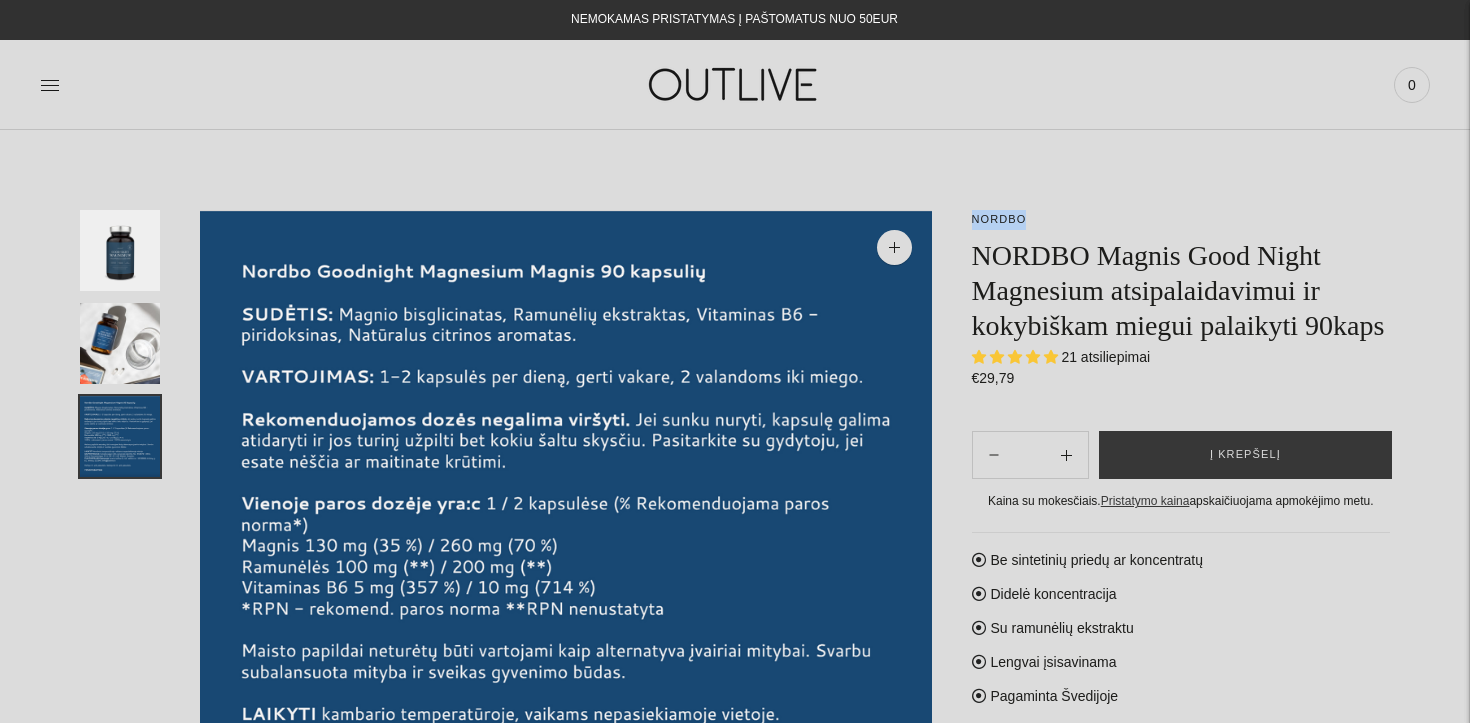 click at bounding box center [120, 343] 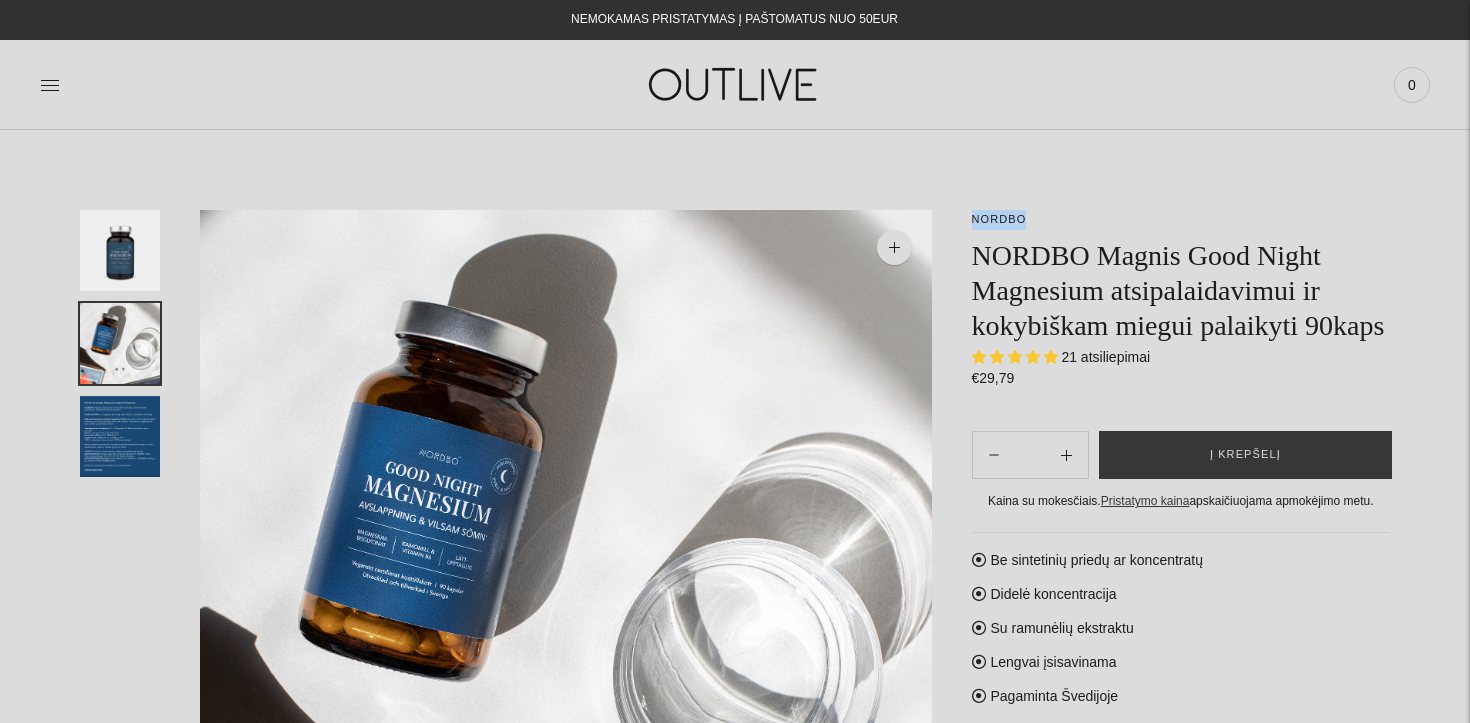 click at bounding box center [120, 250] 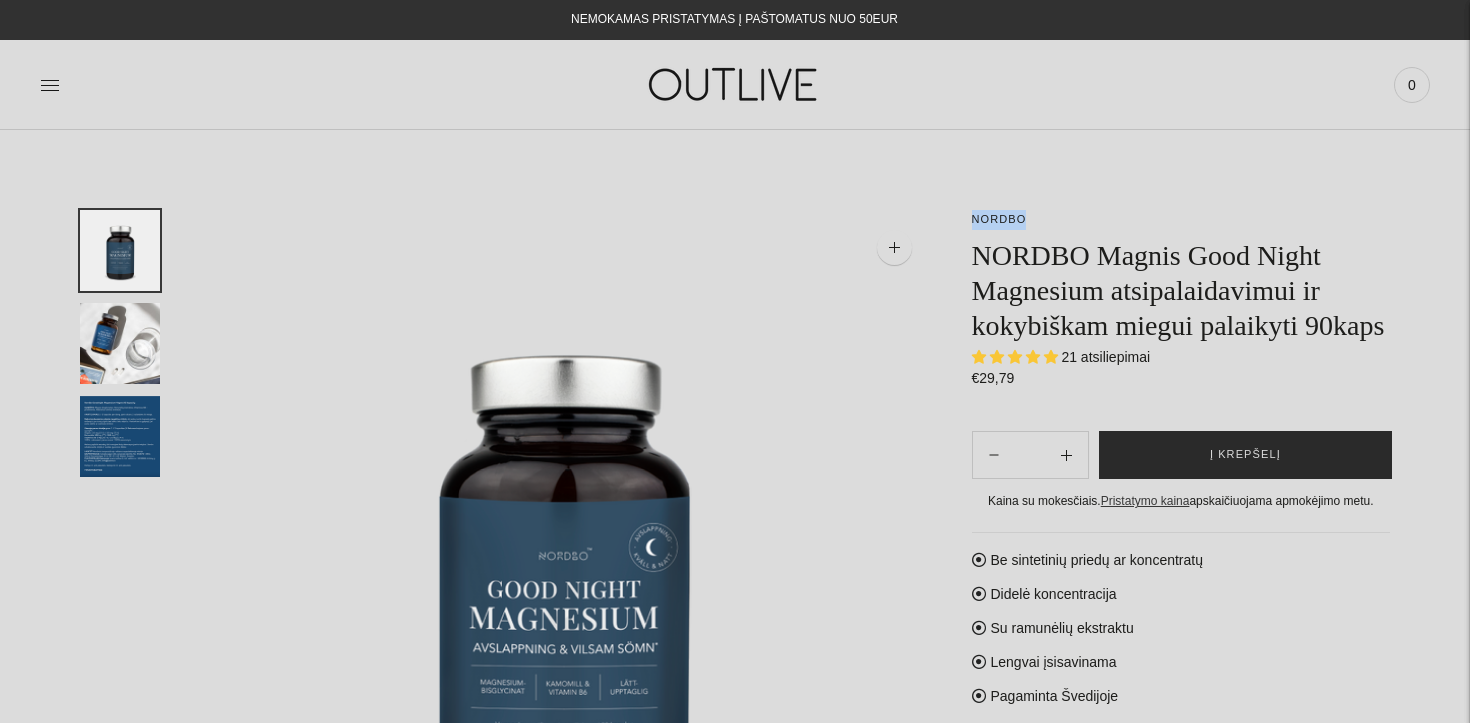 click on "Į krepšelį" at bounding box center [1245, 455] 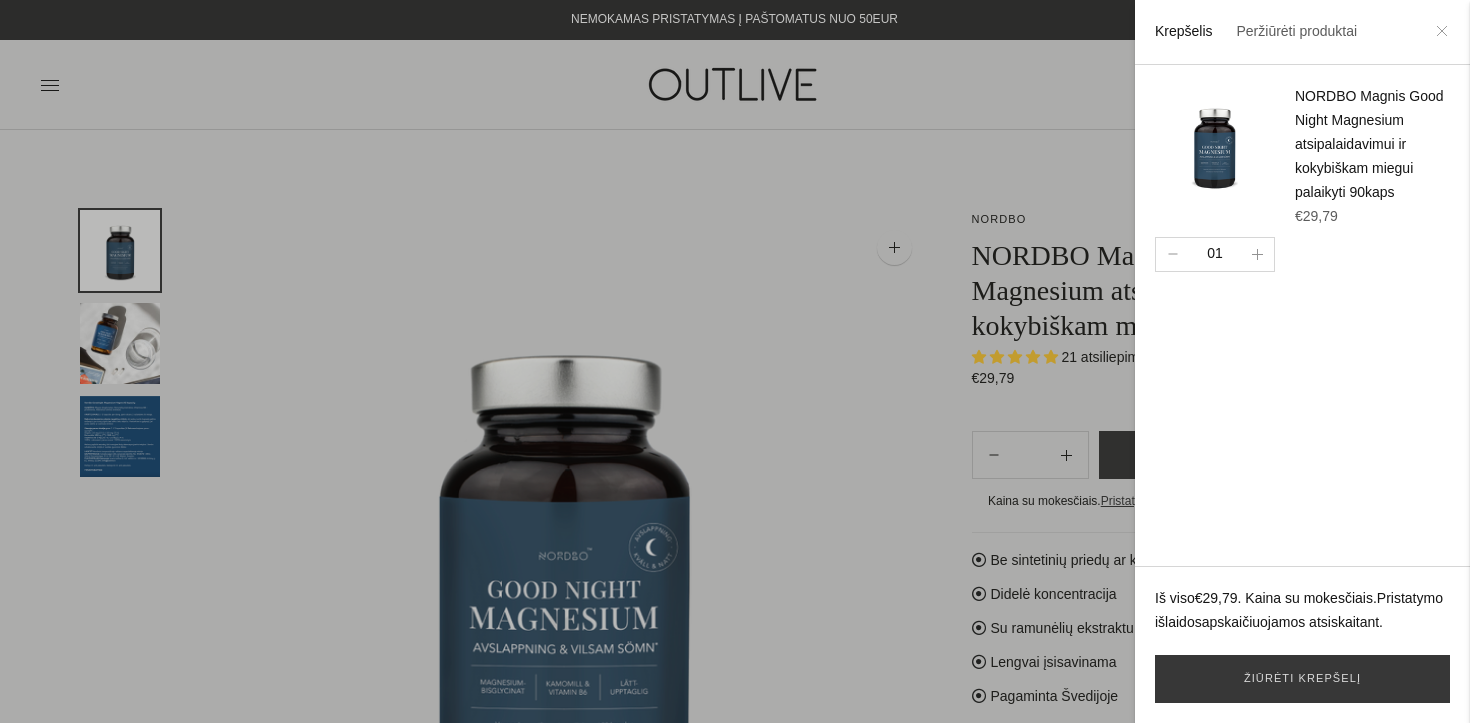 click 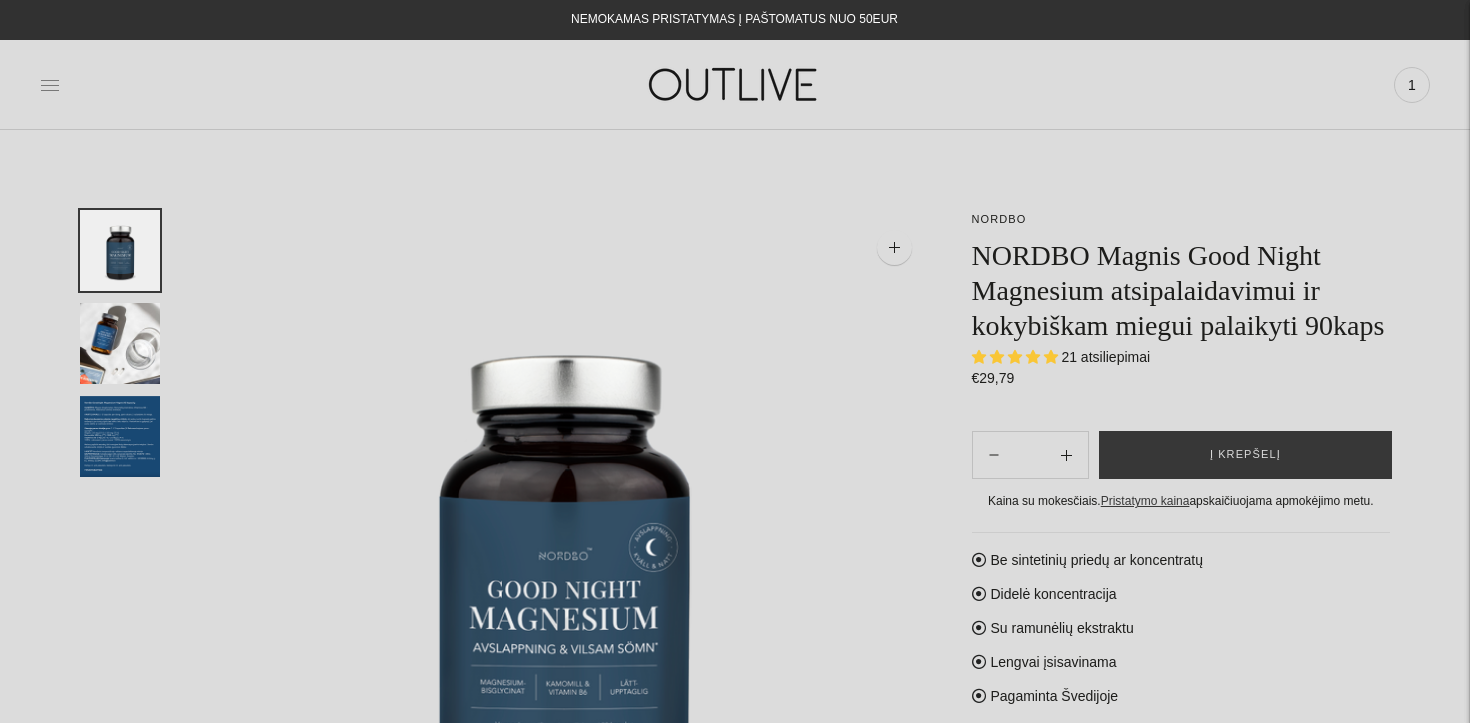 click 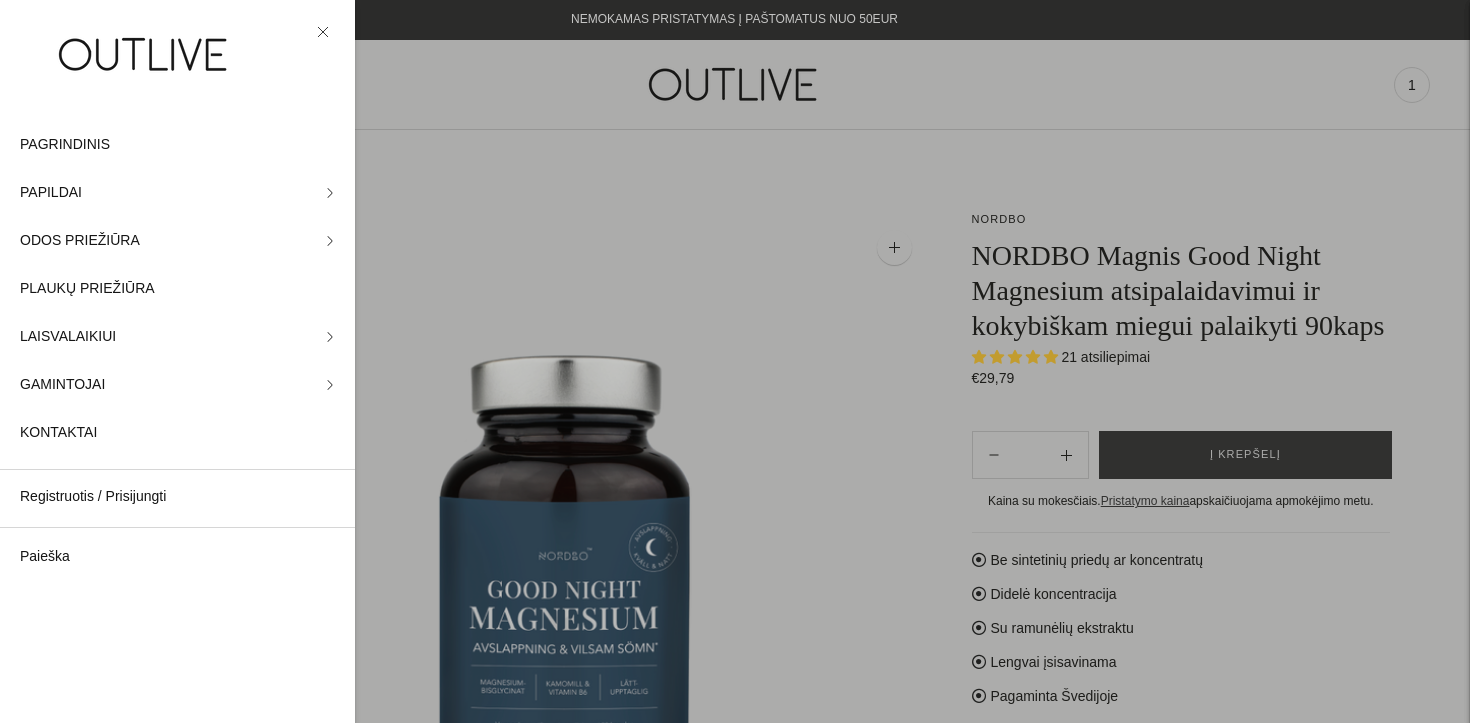 click at bounding box center (735, 361) 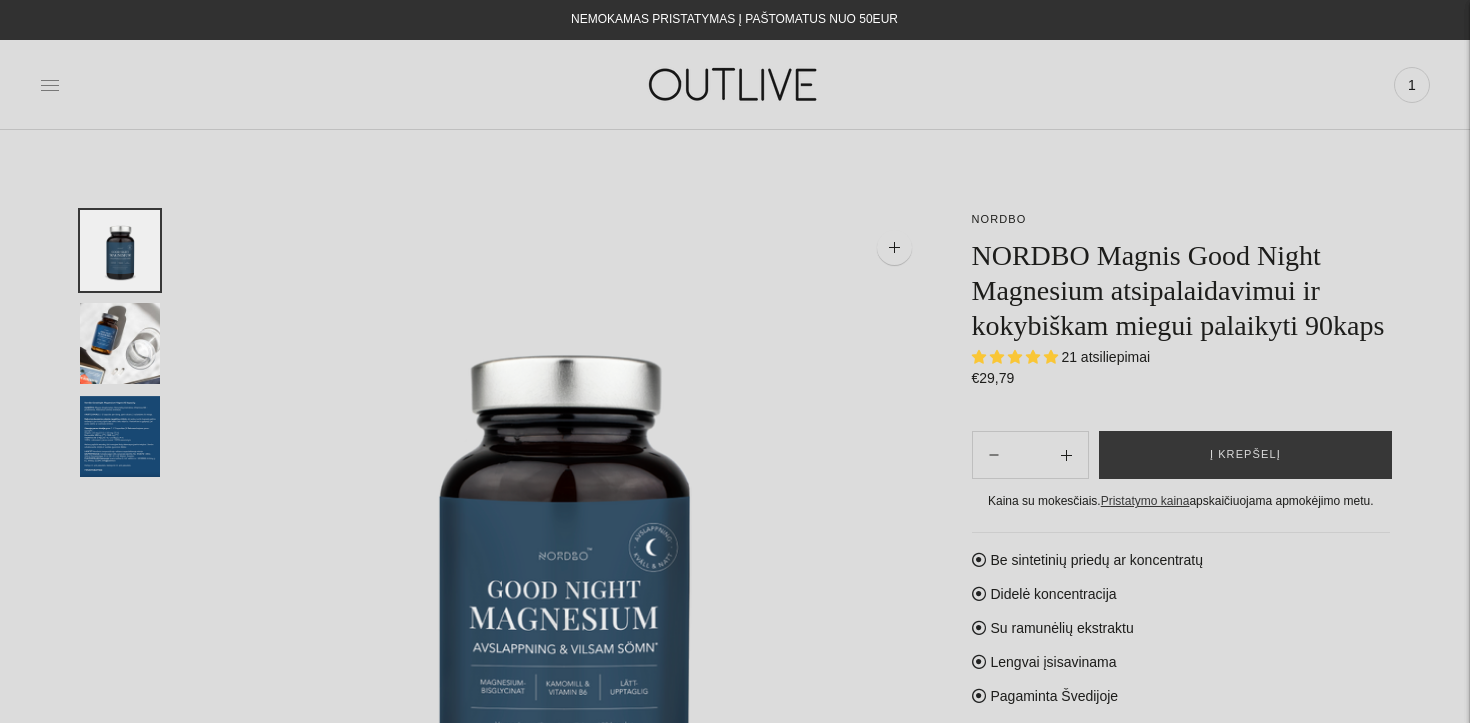 click 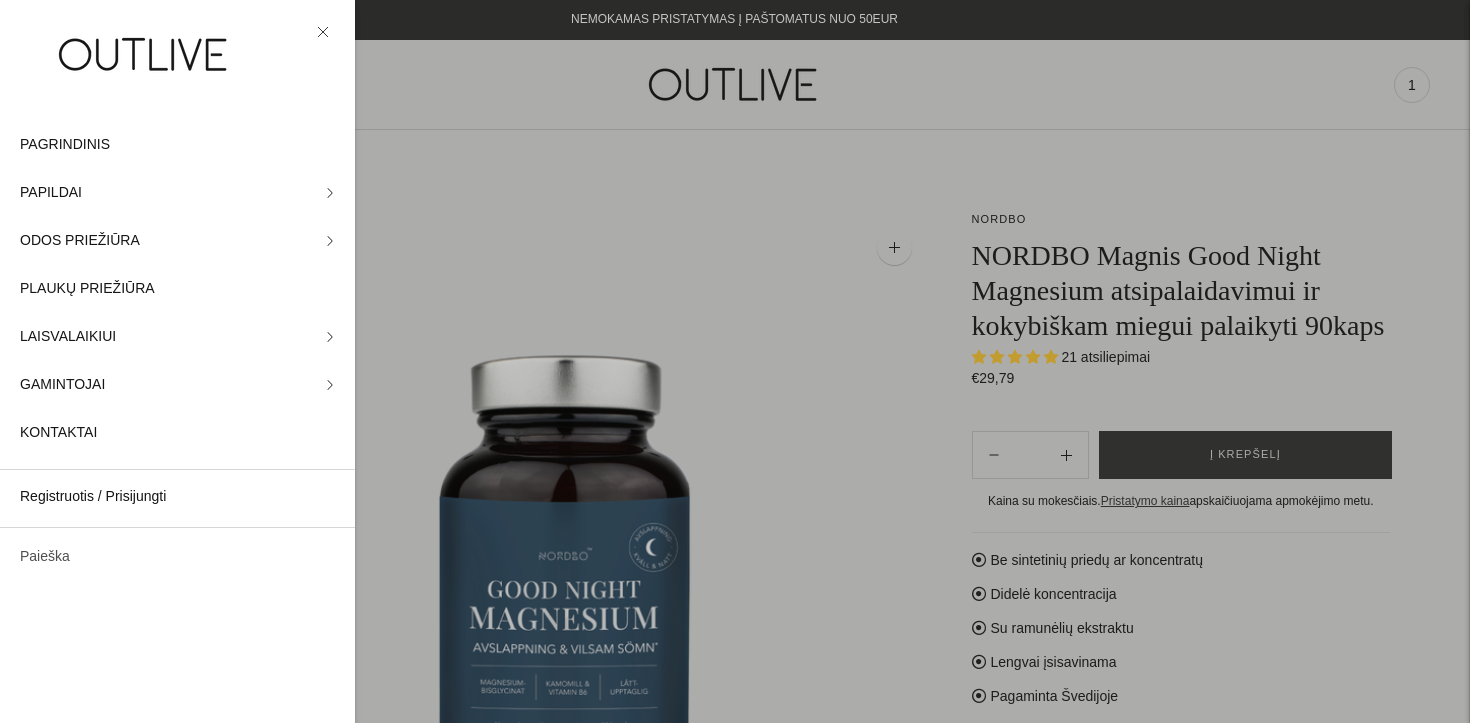 click on "Paieška" at bounding box center [177, 557] 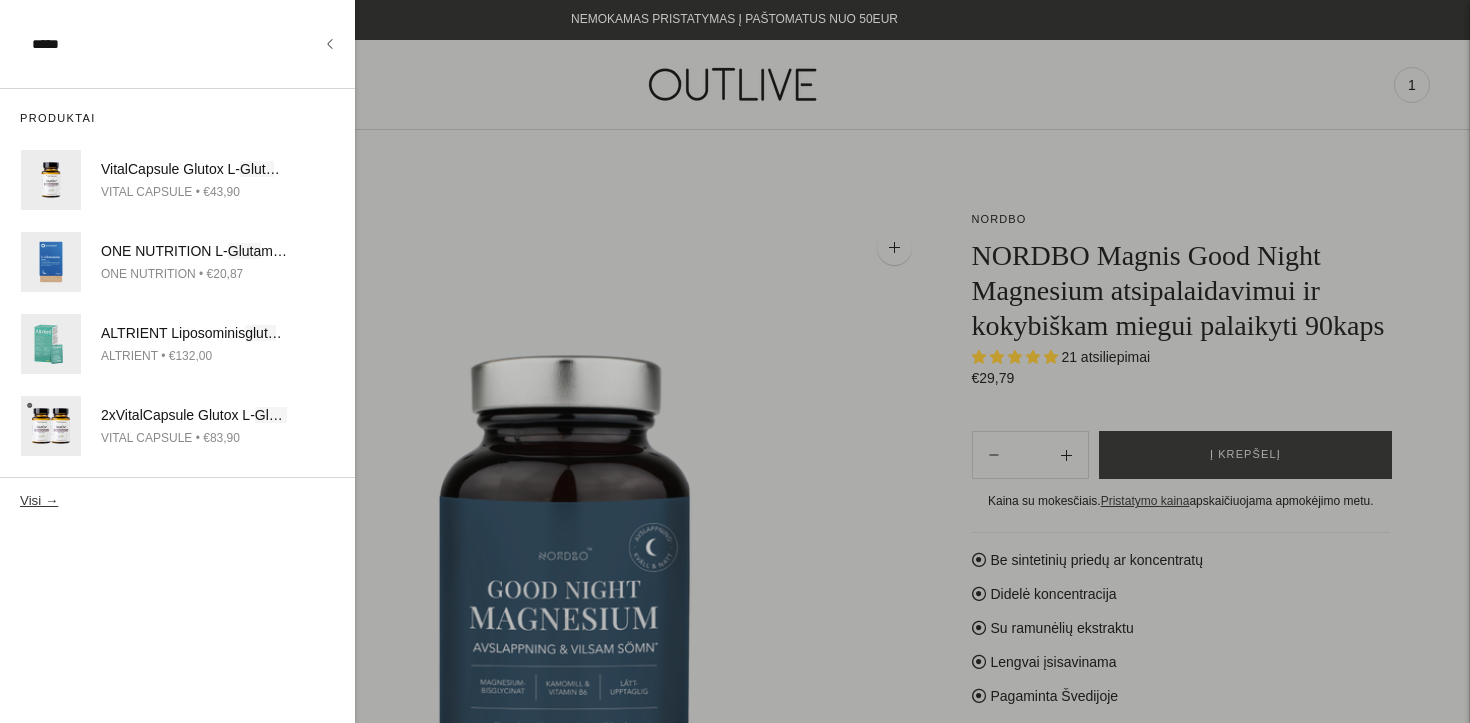 type on "*****" 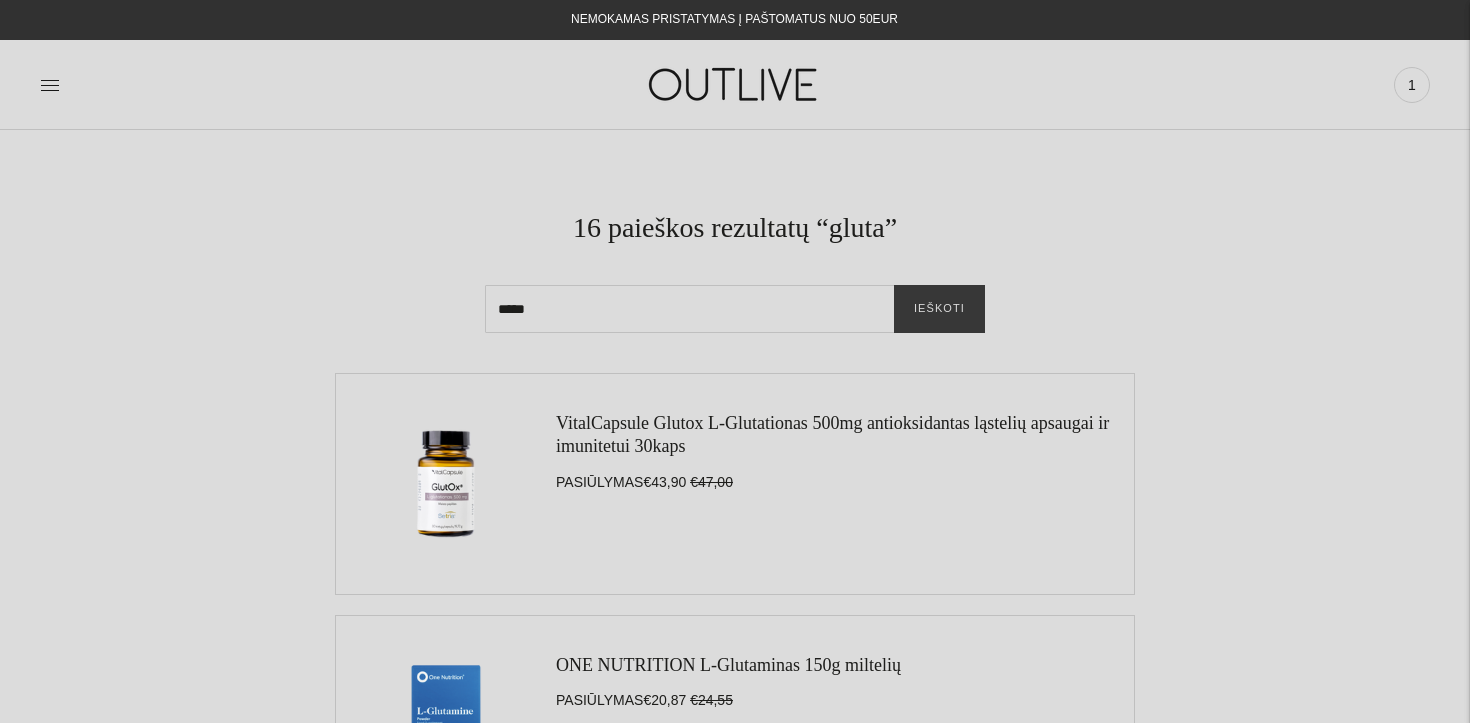 scroll, scrollTop: 0, scrollLeft: 0, axis: both 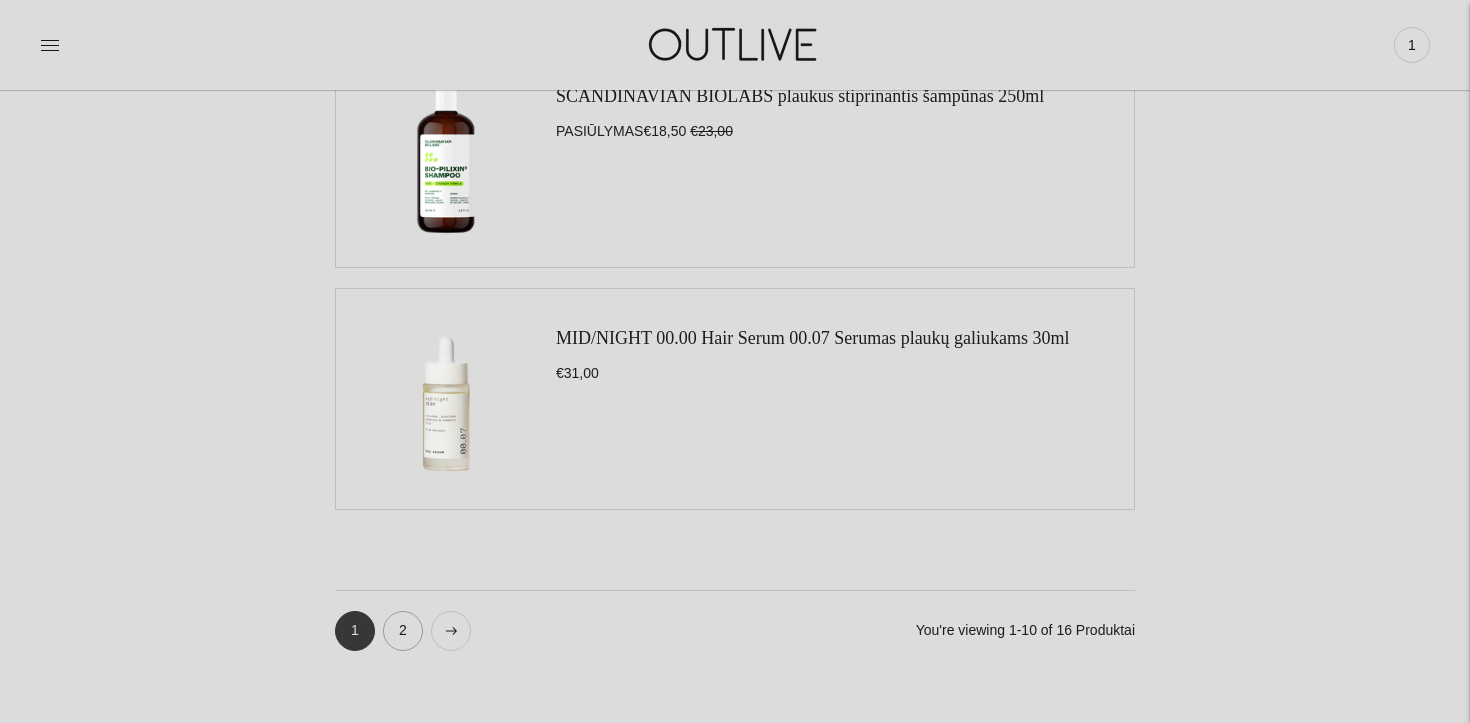 click on "2" at bounding box center [403, 631] 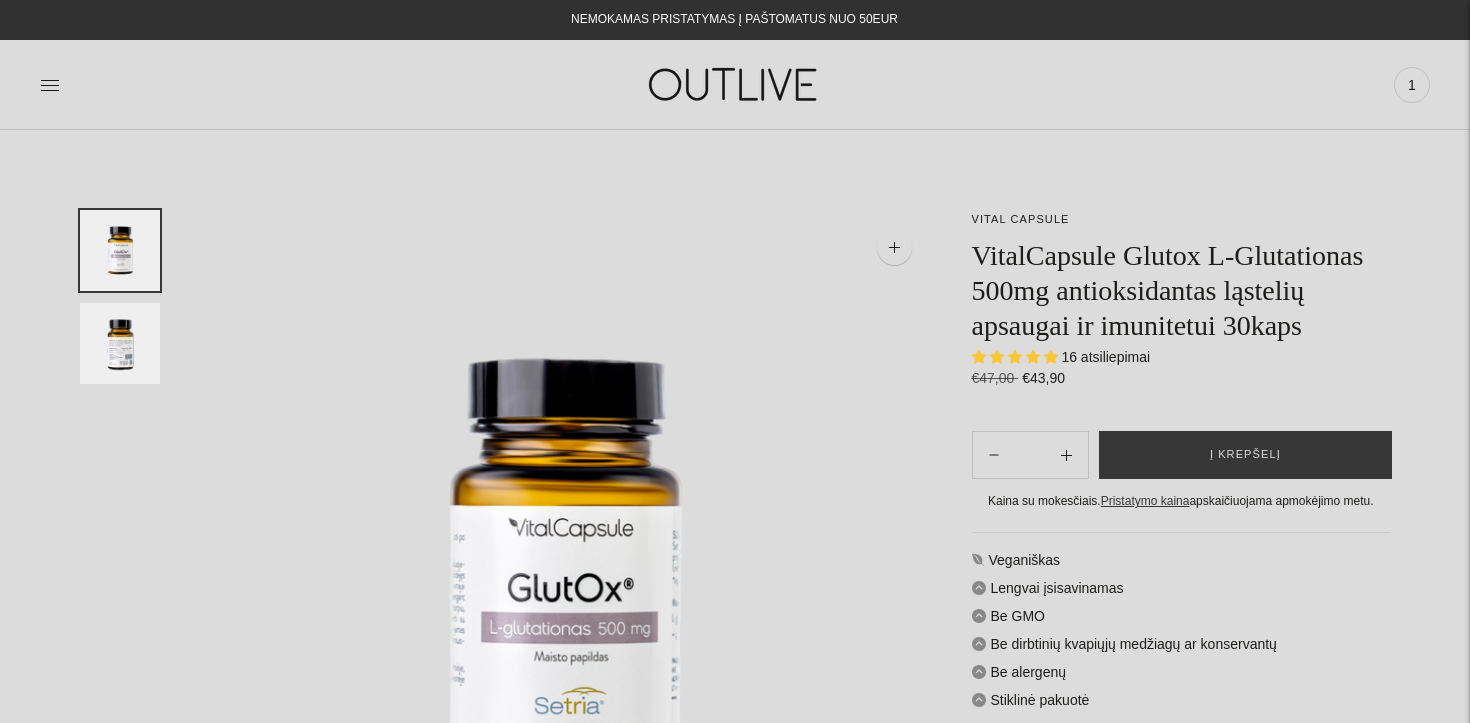 scroll, scrollTop: 0, scrollLeft: 0, axis: both 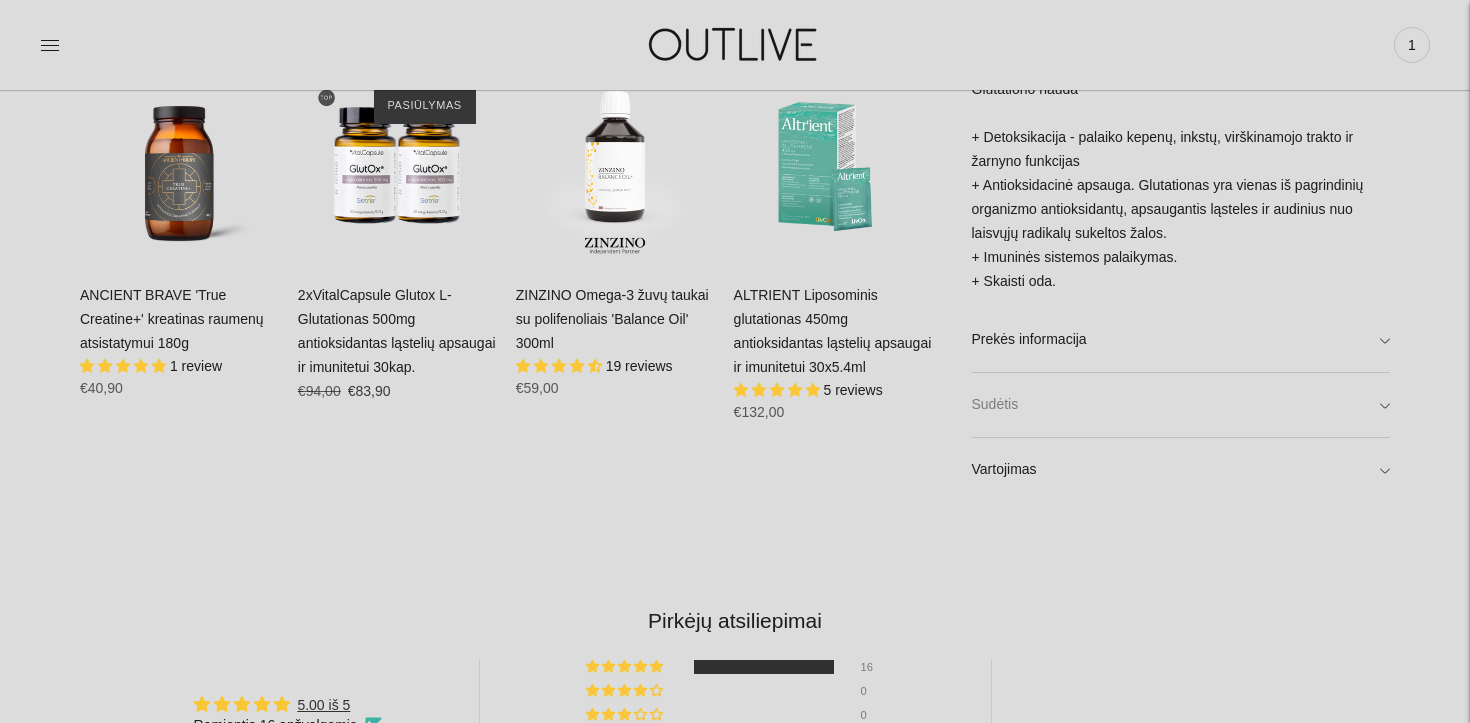 click on "Sudėtis" at bounding box center (1181, 405) 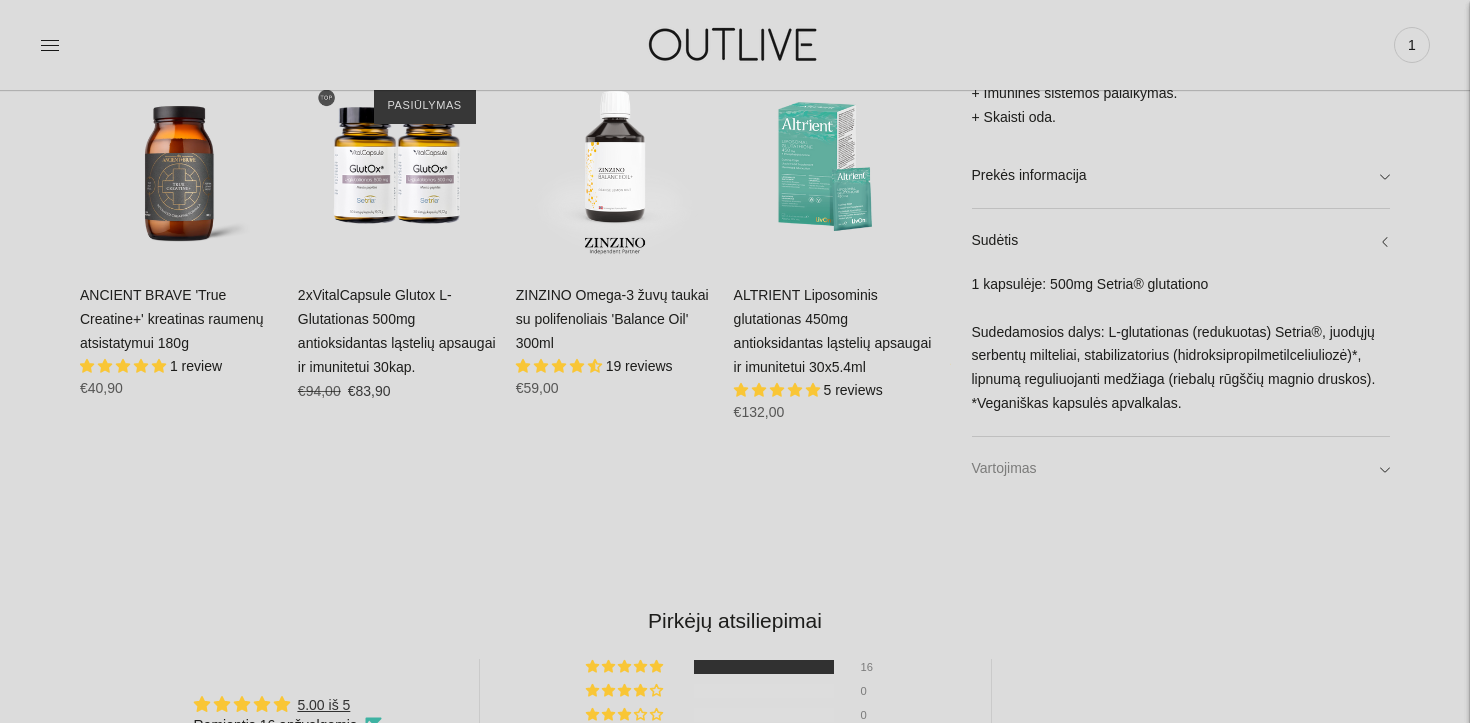 click on "Vartojimas" at bounding box center (1181, 470) 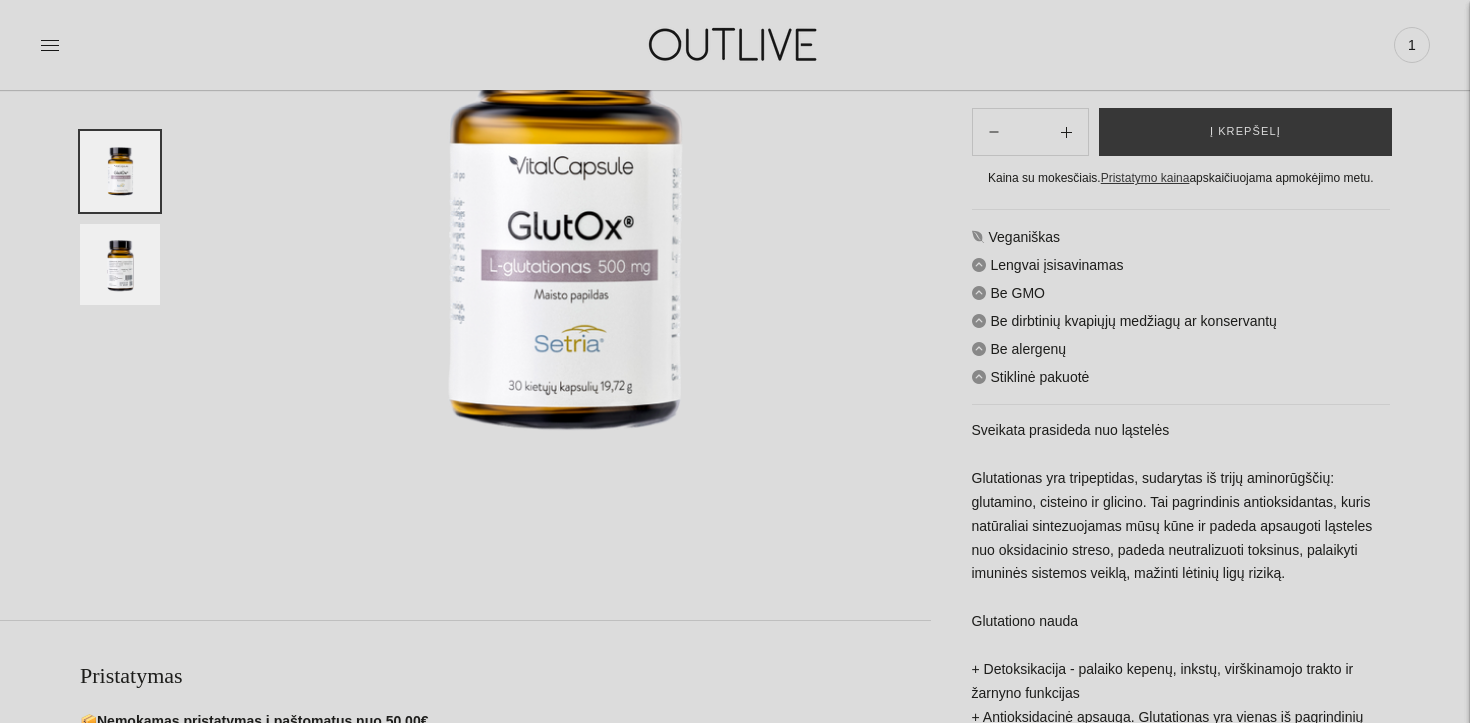 scroll, scrollTop: 284, scrollLeft: 0, axis: vertical 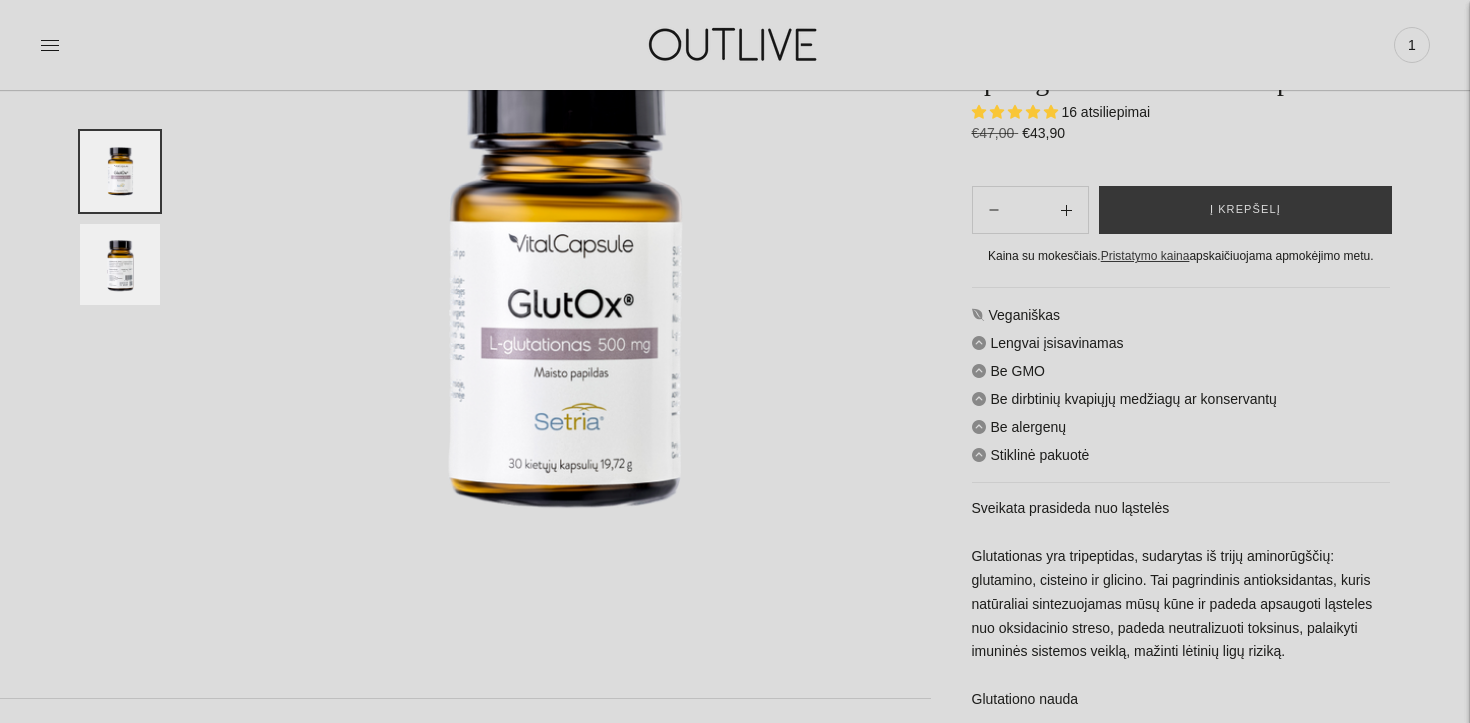click at bounding box center (120, 264) 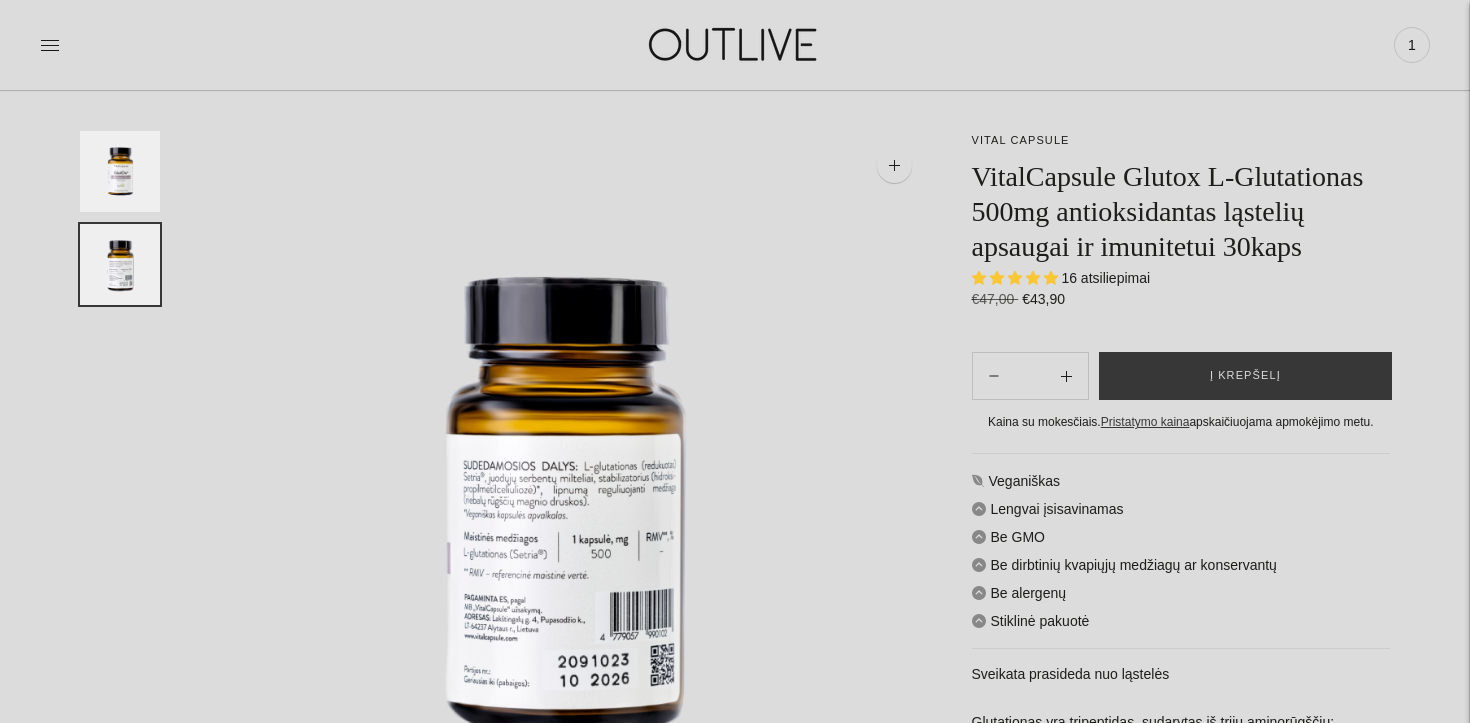 scroll, scrollTop: 0, scrollLeft: 0, axis: both 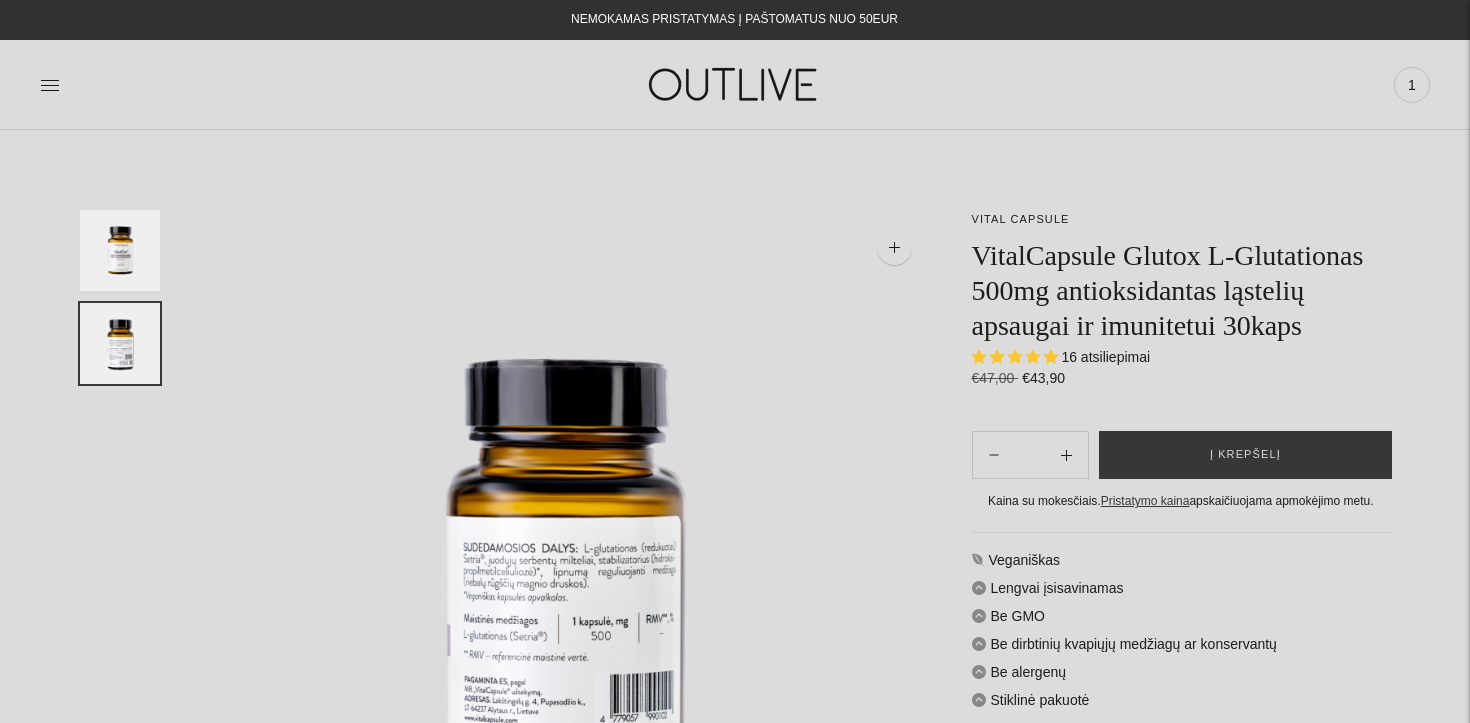 click at bounding box center [120, 250] 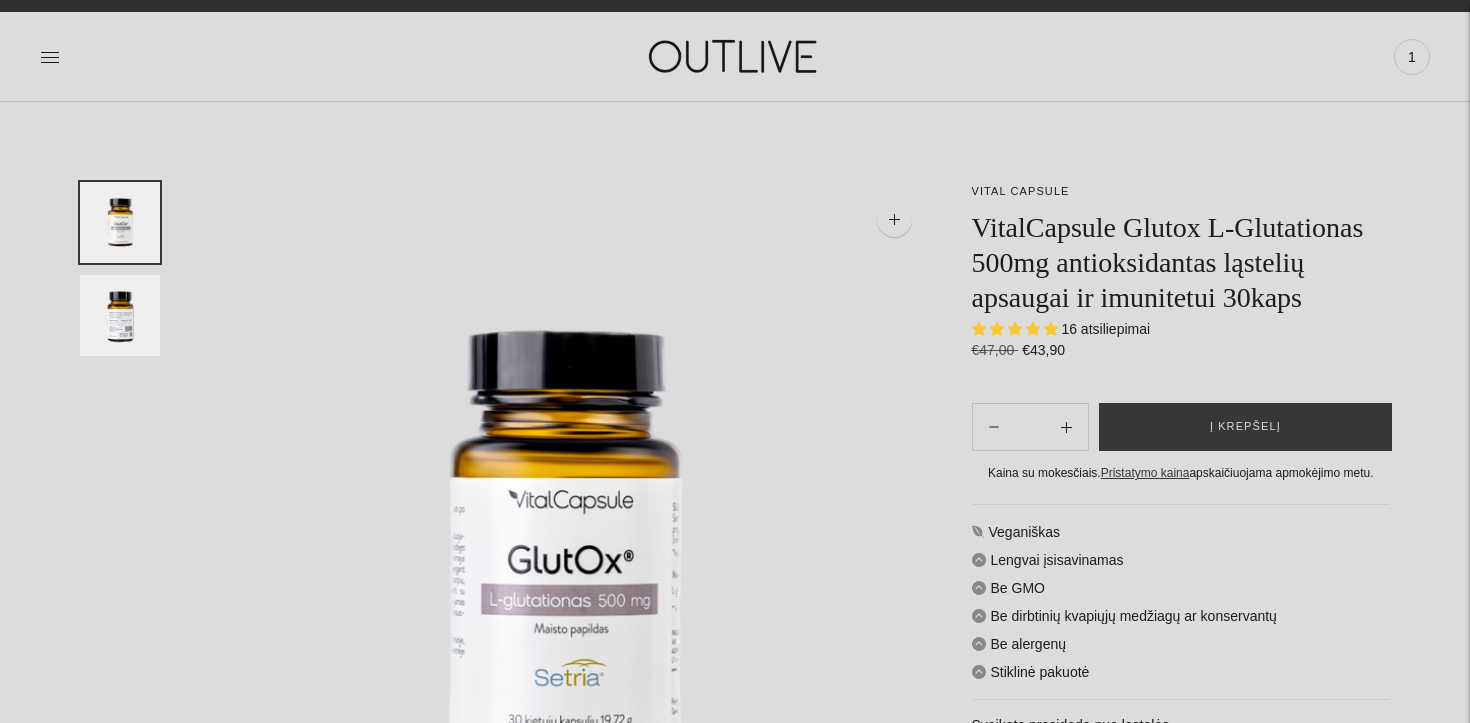 scroll, scrollTop: 0, scrollLeft: 0, axis: both 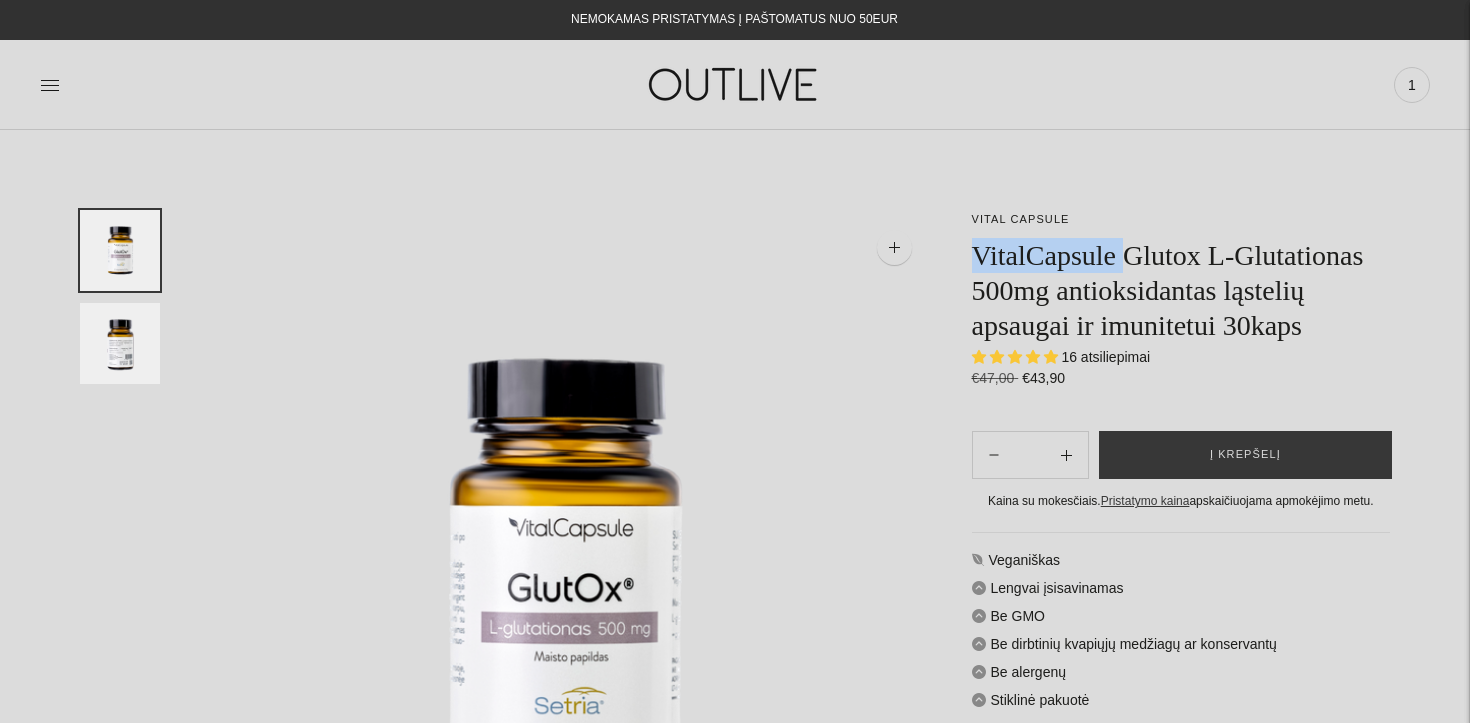 drag, startPoint x: 973, startPoint y: 257, endPoint x: 1137, endPoint y: 259, distance: 164.01219 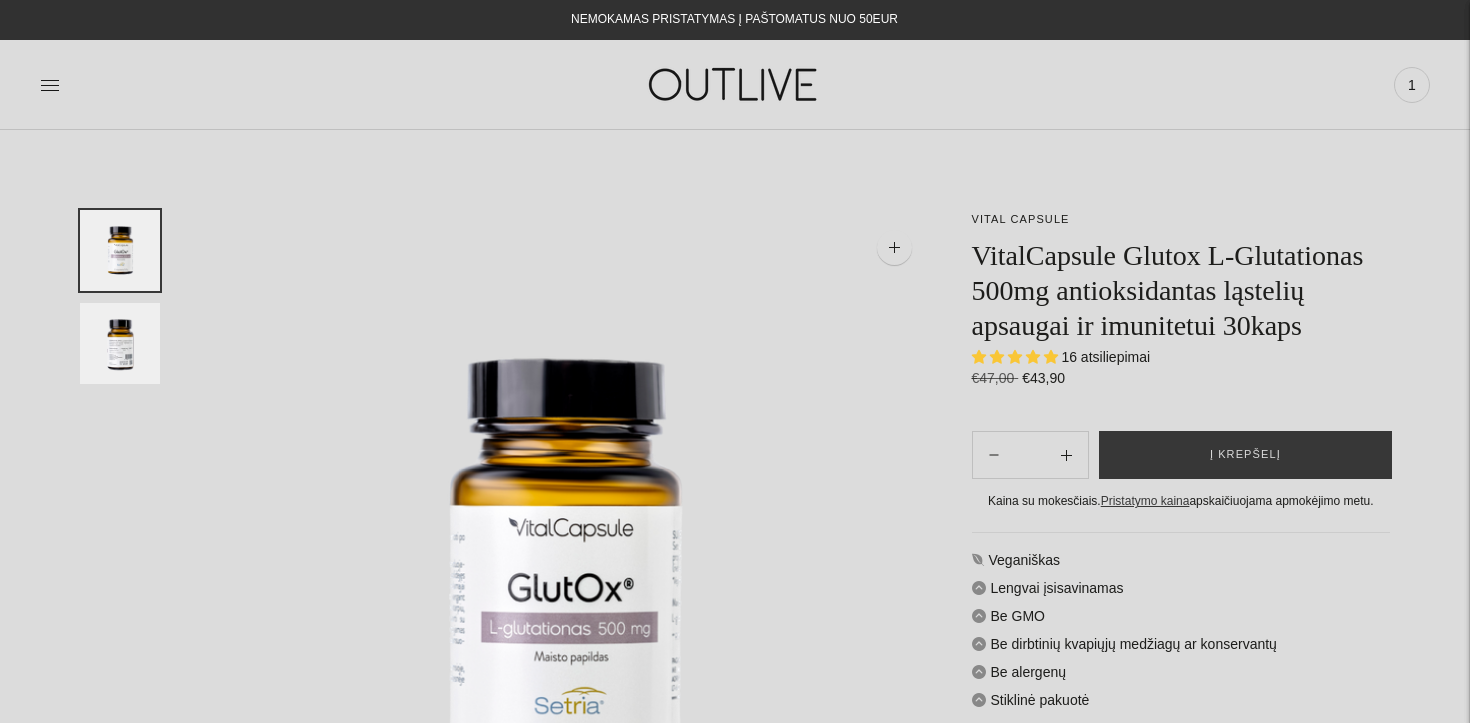click at bounding box center [1017, 356] 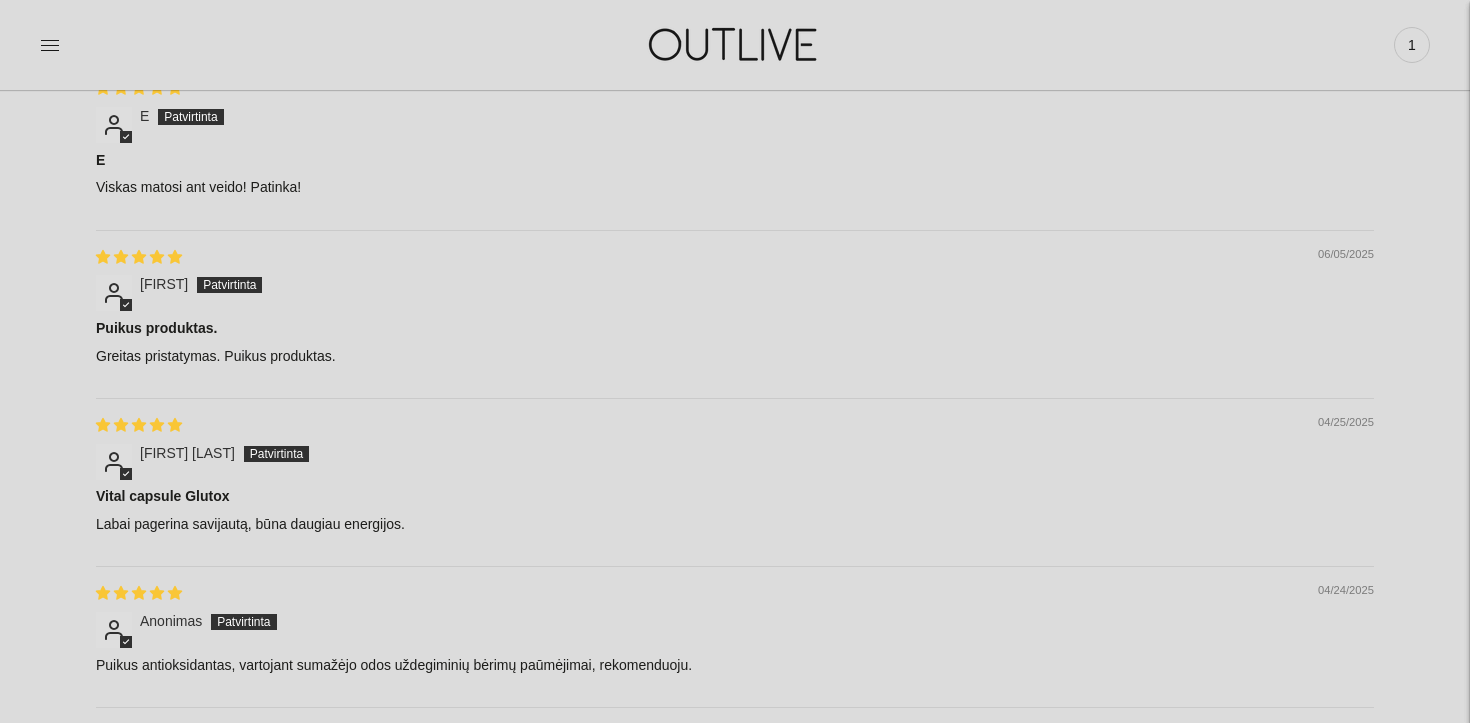 scroll, scrollTop: 2975, scrollLeft: 0, axis: vertical 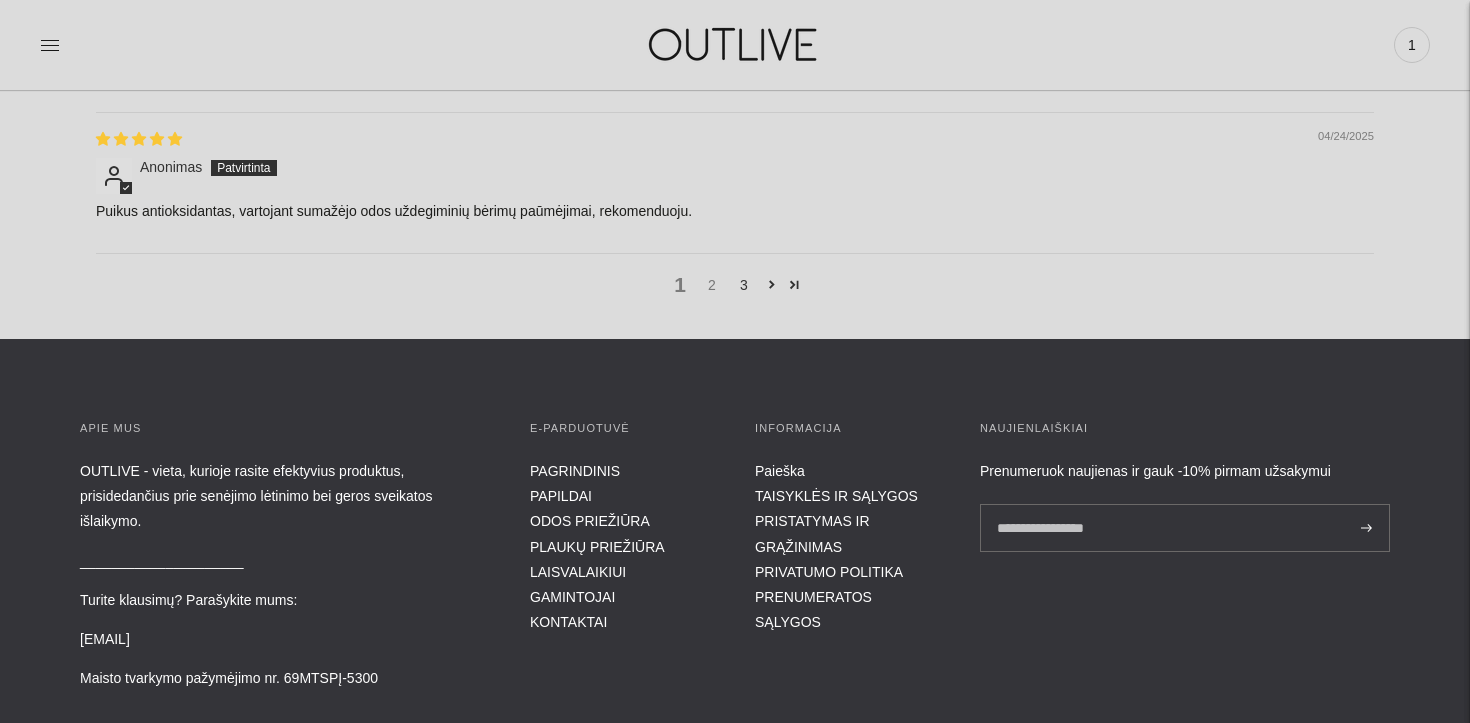 click on "2" at bounding box center (712, 285) 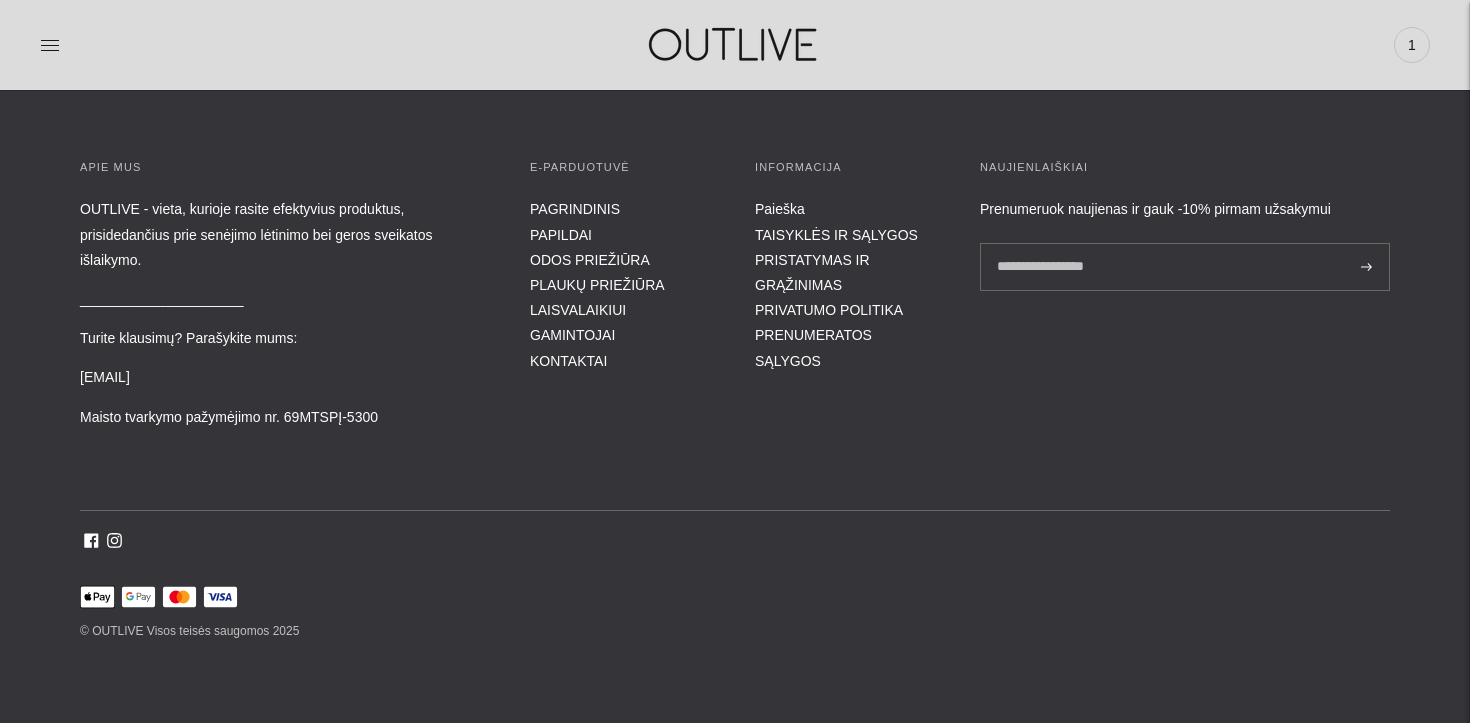 scroll, scrollTop: 2397, scrollLeft: 0, axis: vertical 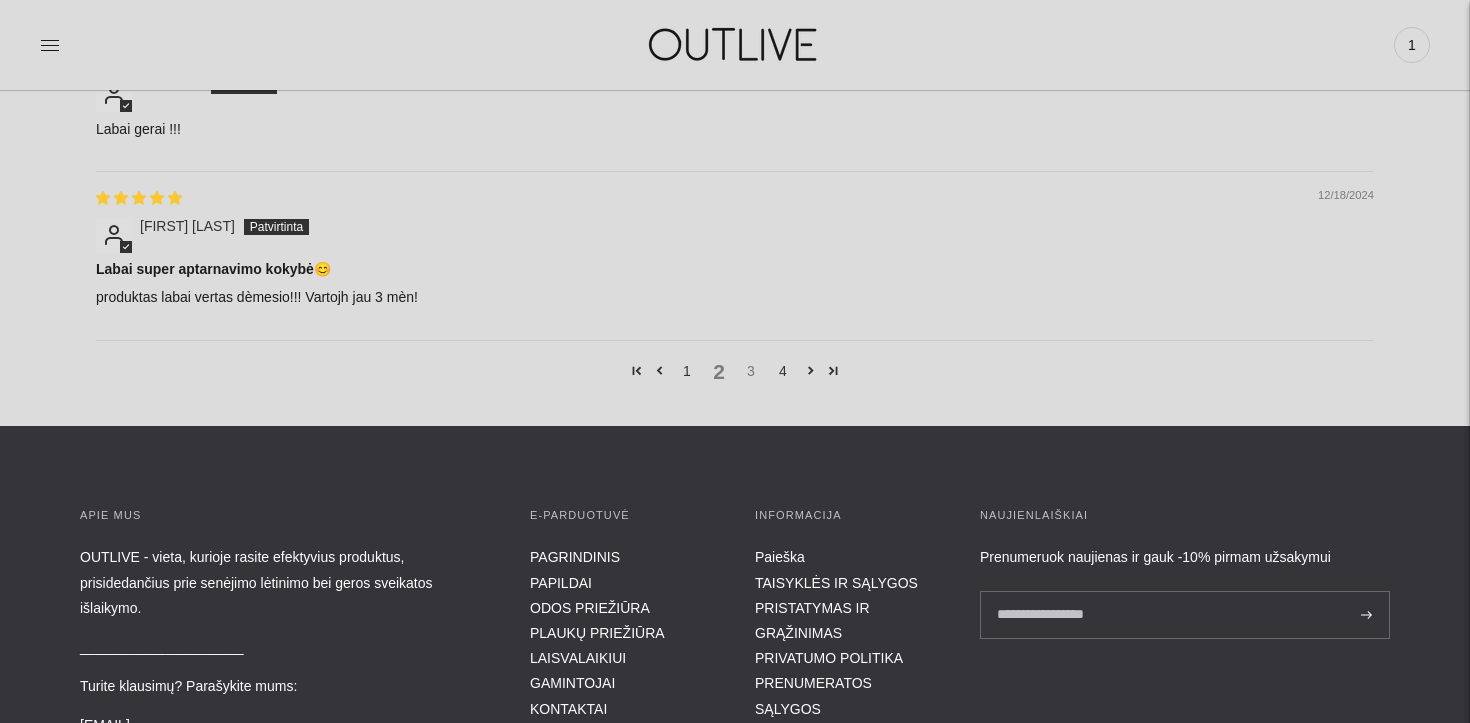 click on "3" at bounding box center (751, 371) 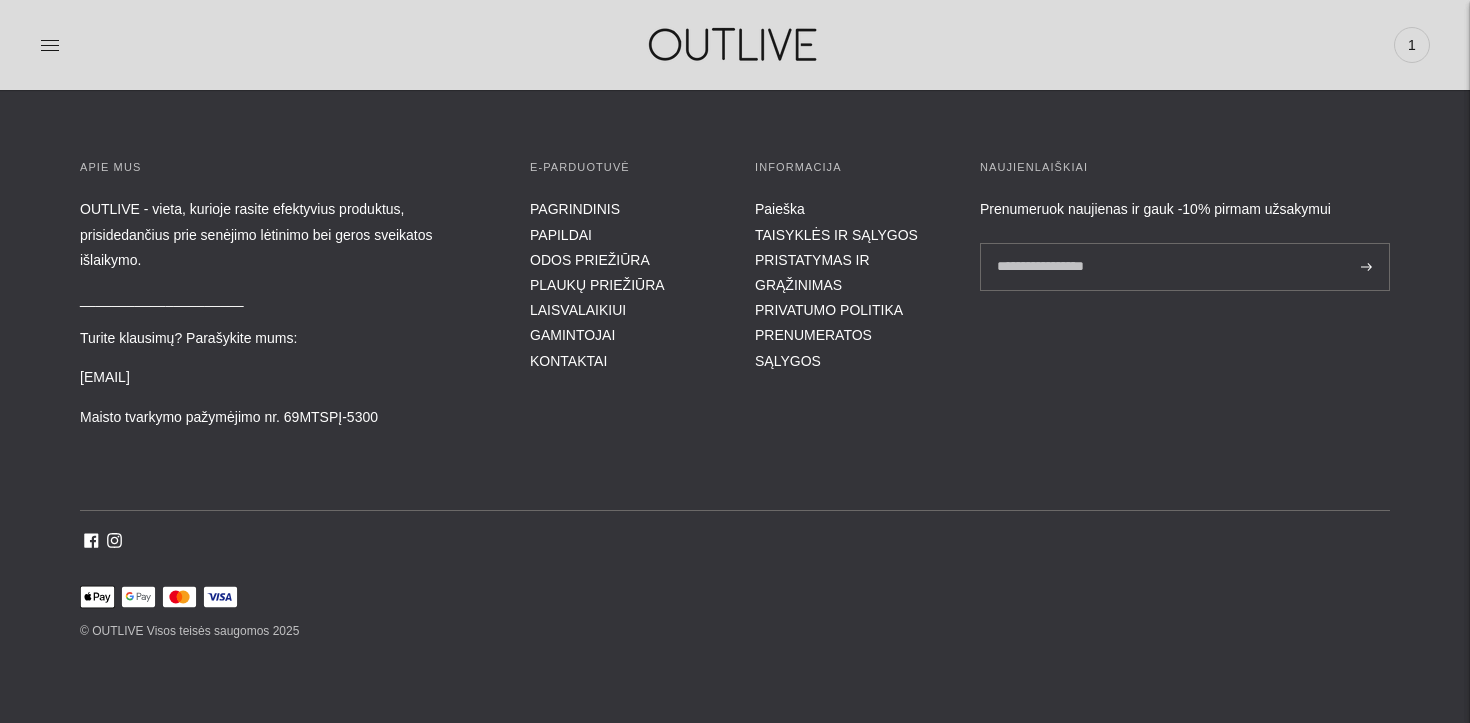 scroll, scrollTop: 2397, scrollLeft: 0, axis: vertical 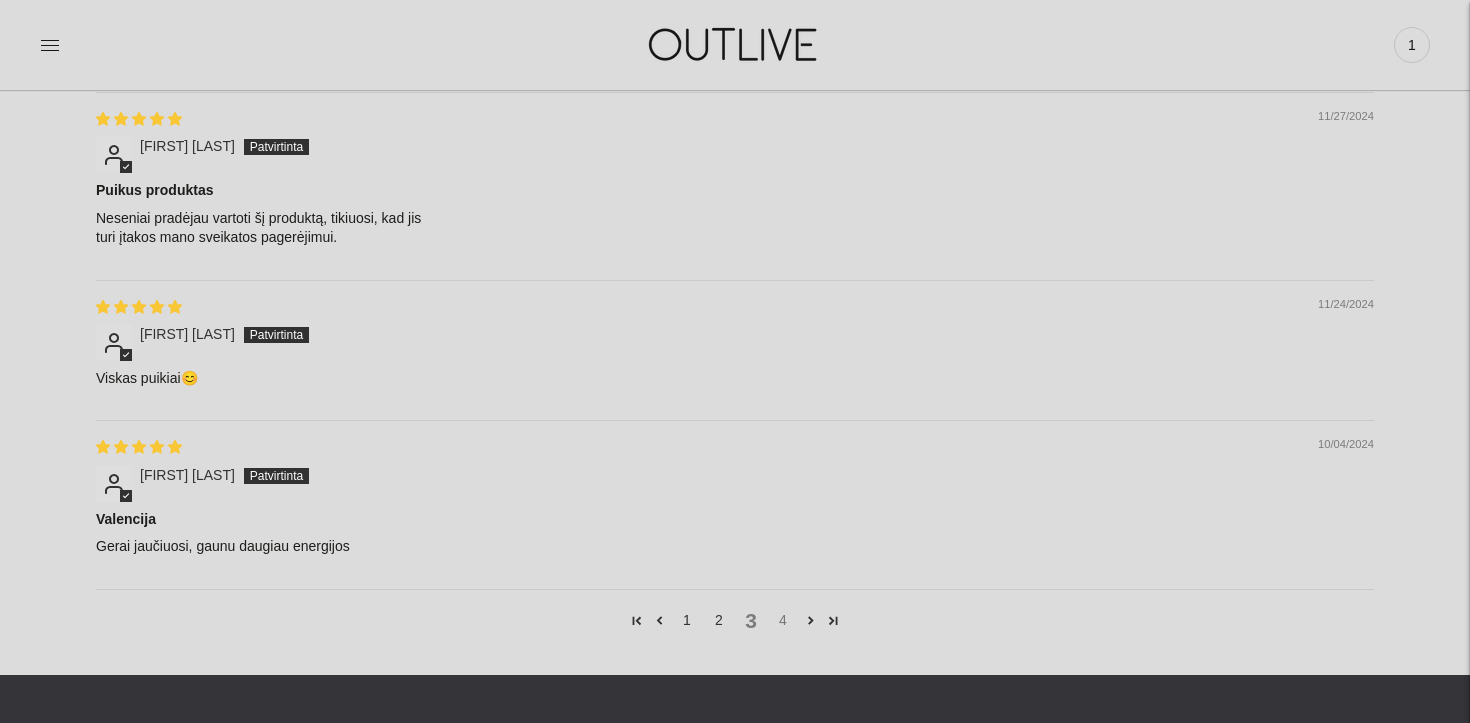 click on "4" at bounding box center (783, 620) 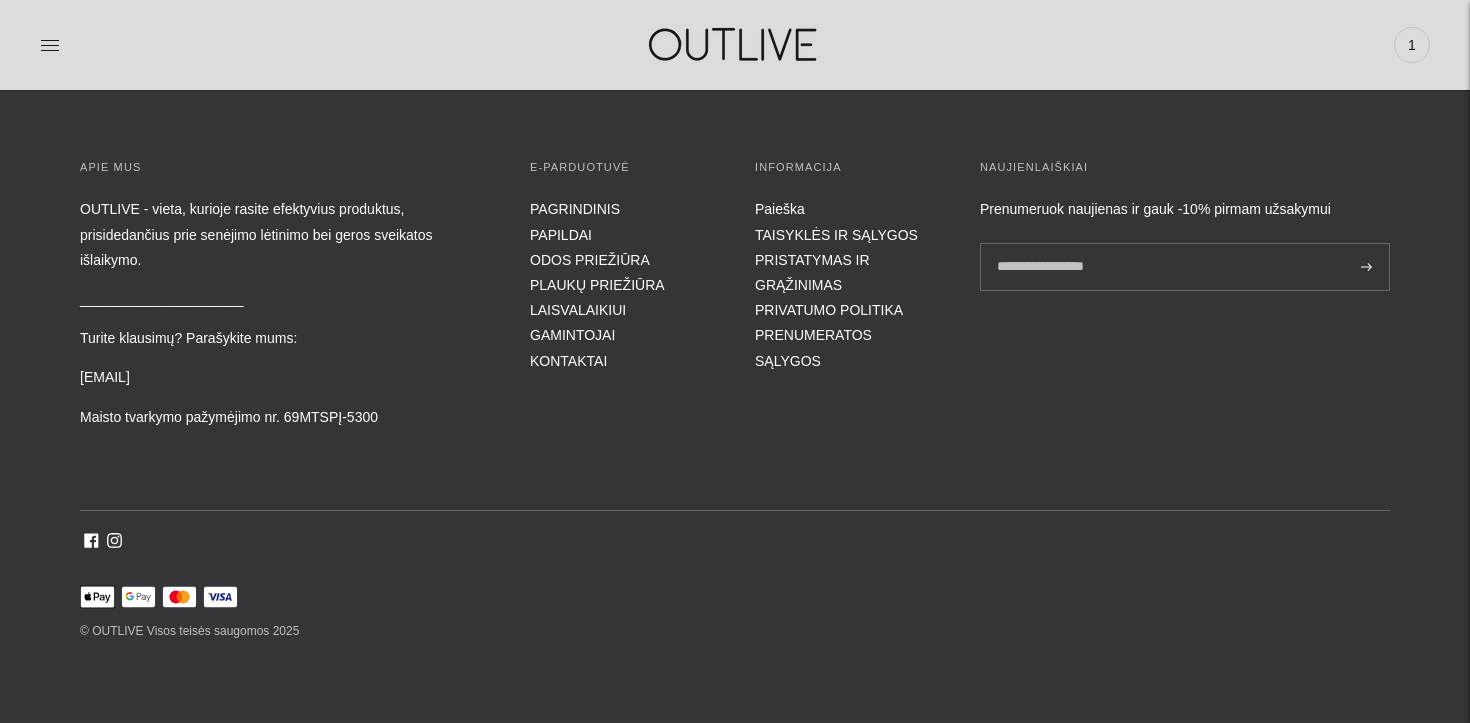 scroll, scrollTop: 2395, scrollLeft: 0, axis: vertical 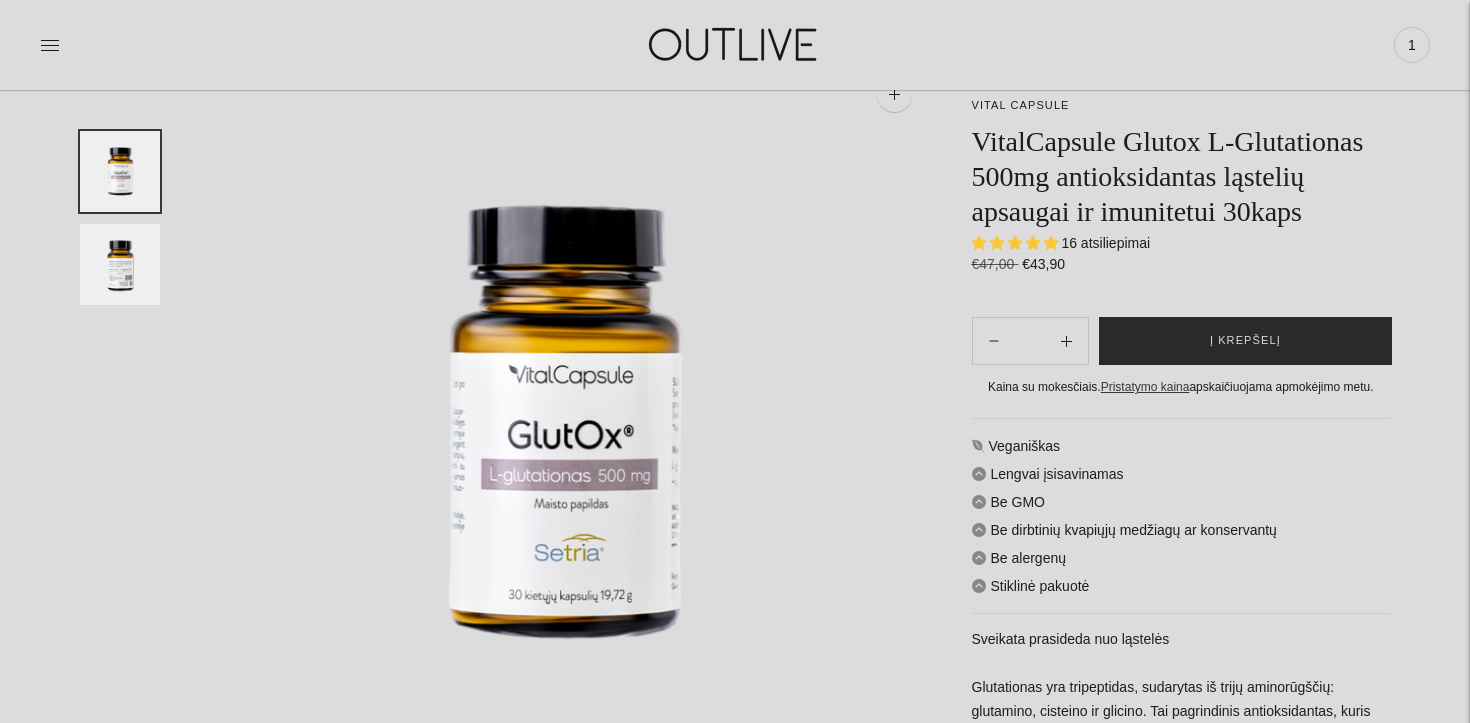 click on "Į krepšelį" at bounding box center [1245, 341] 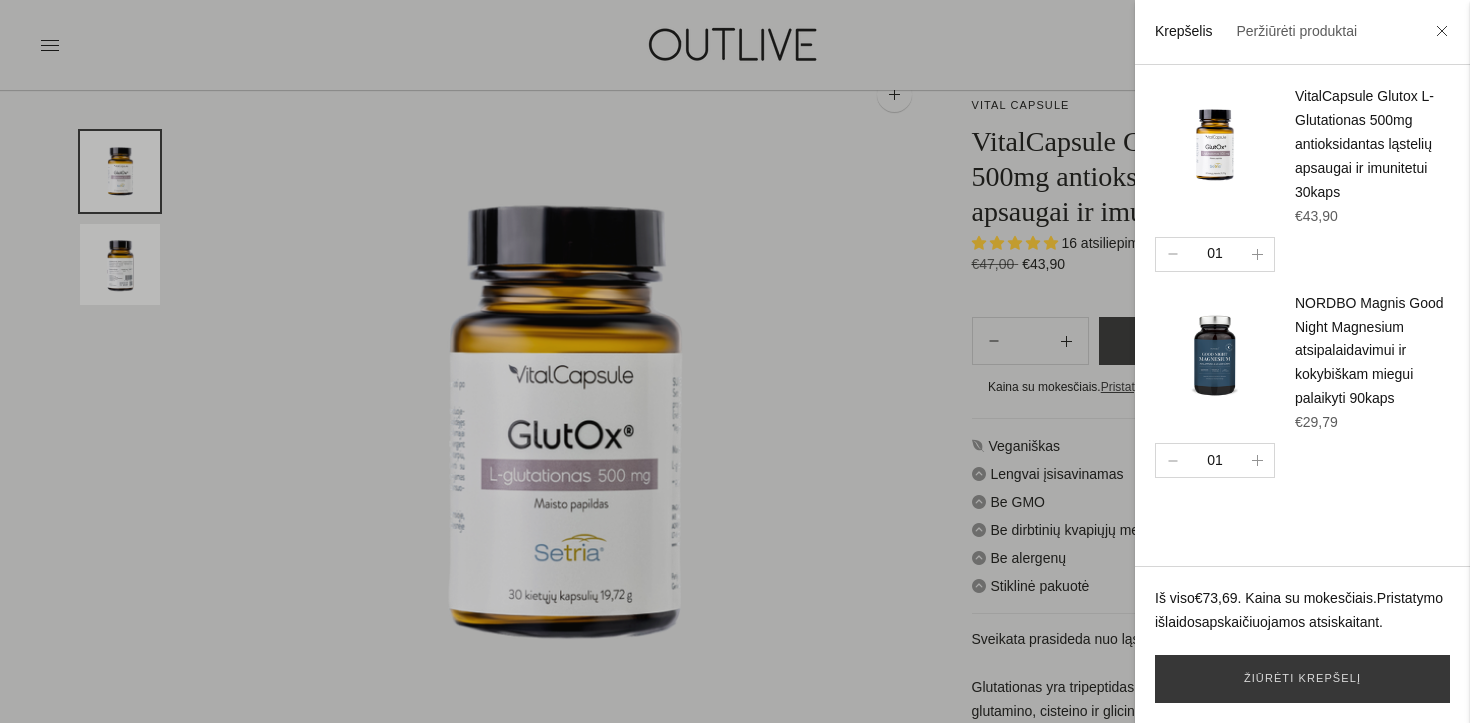 click at bounding box center [735, 361] 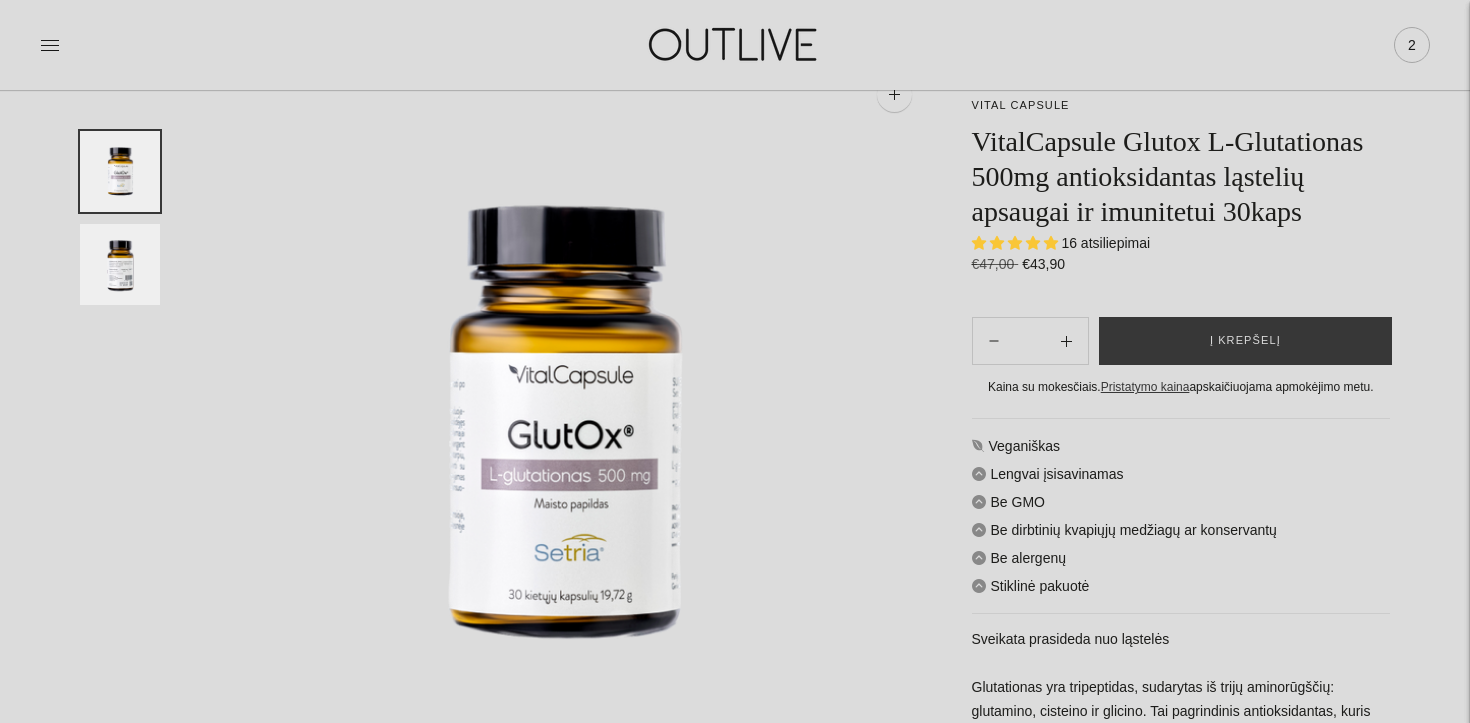 click on "2" at bounding box center (1412, 45) 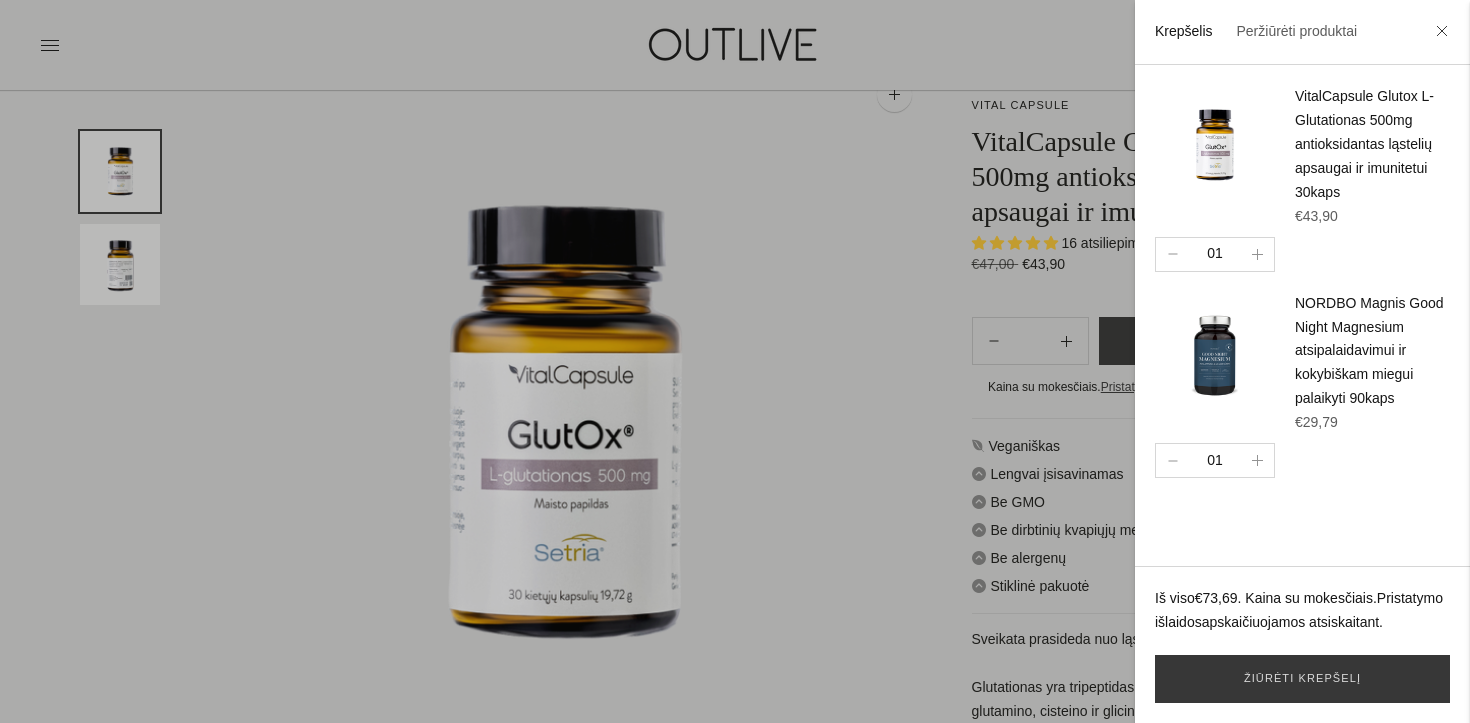 click at bounding box center [735, 361] 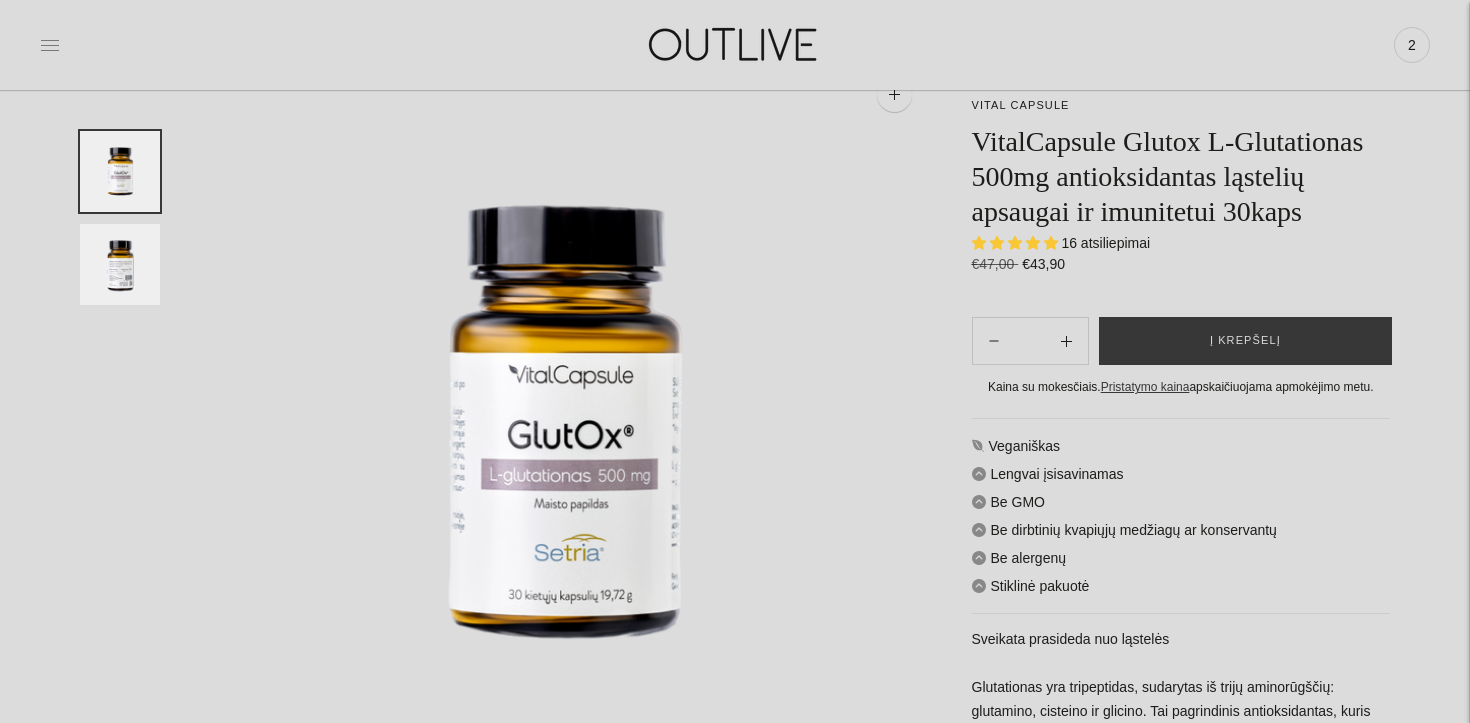 click 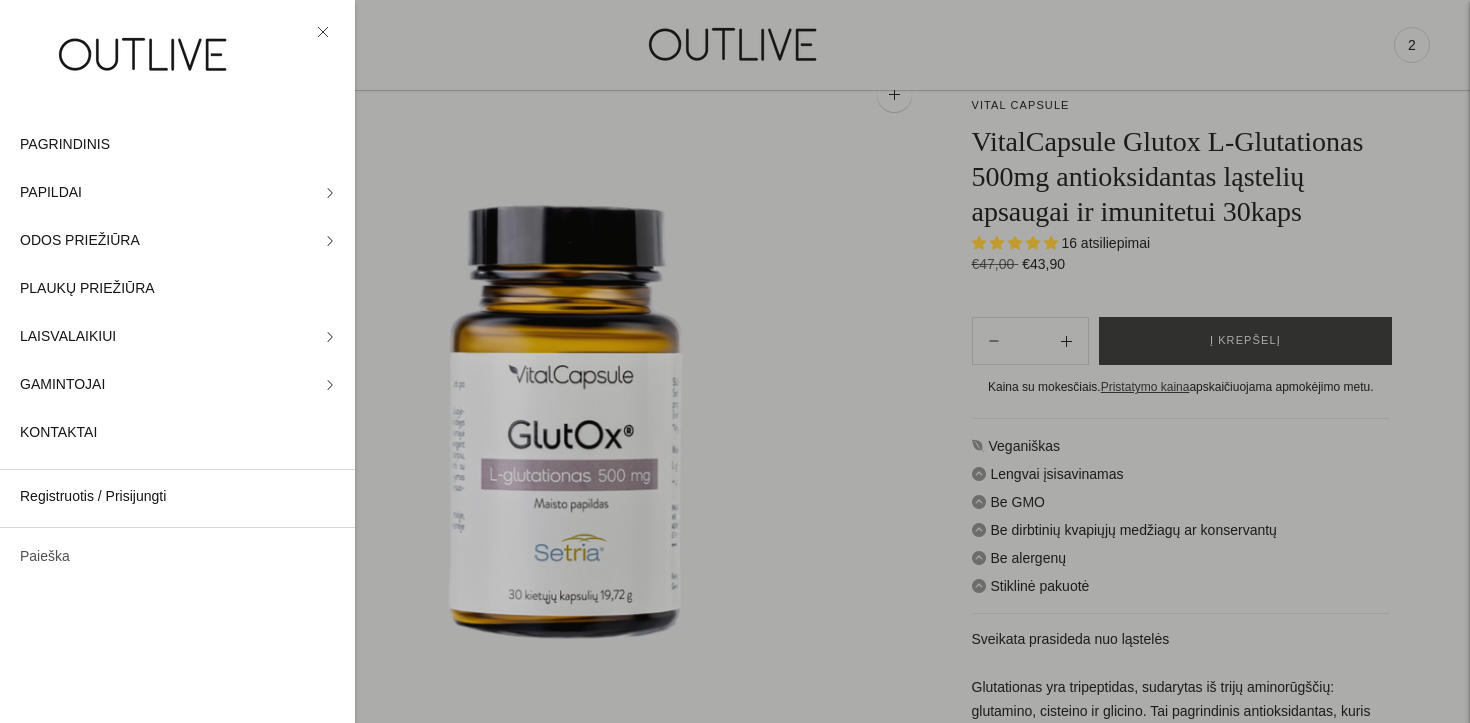 click on "Paieška" at bounding box center (177, 557) 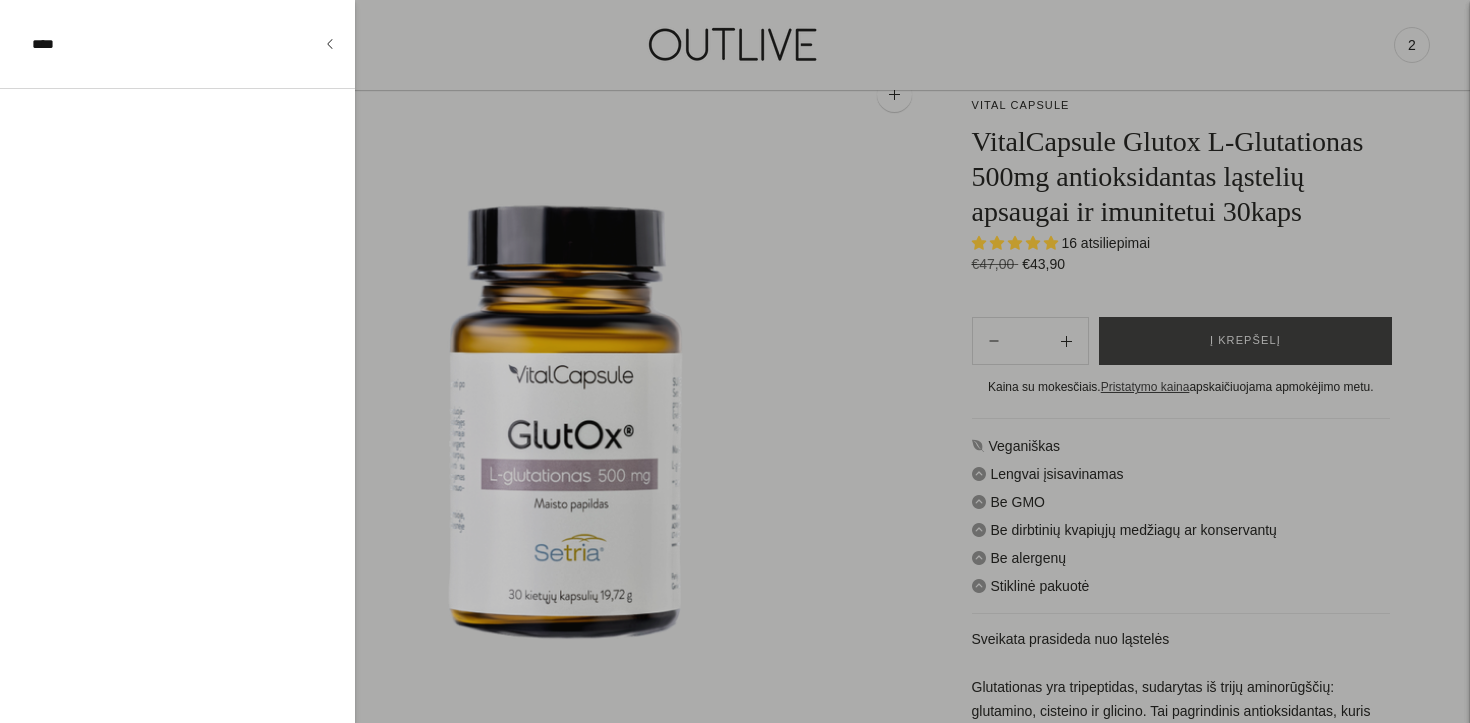 type on "*****" 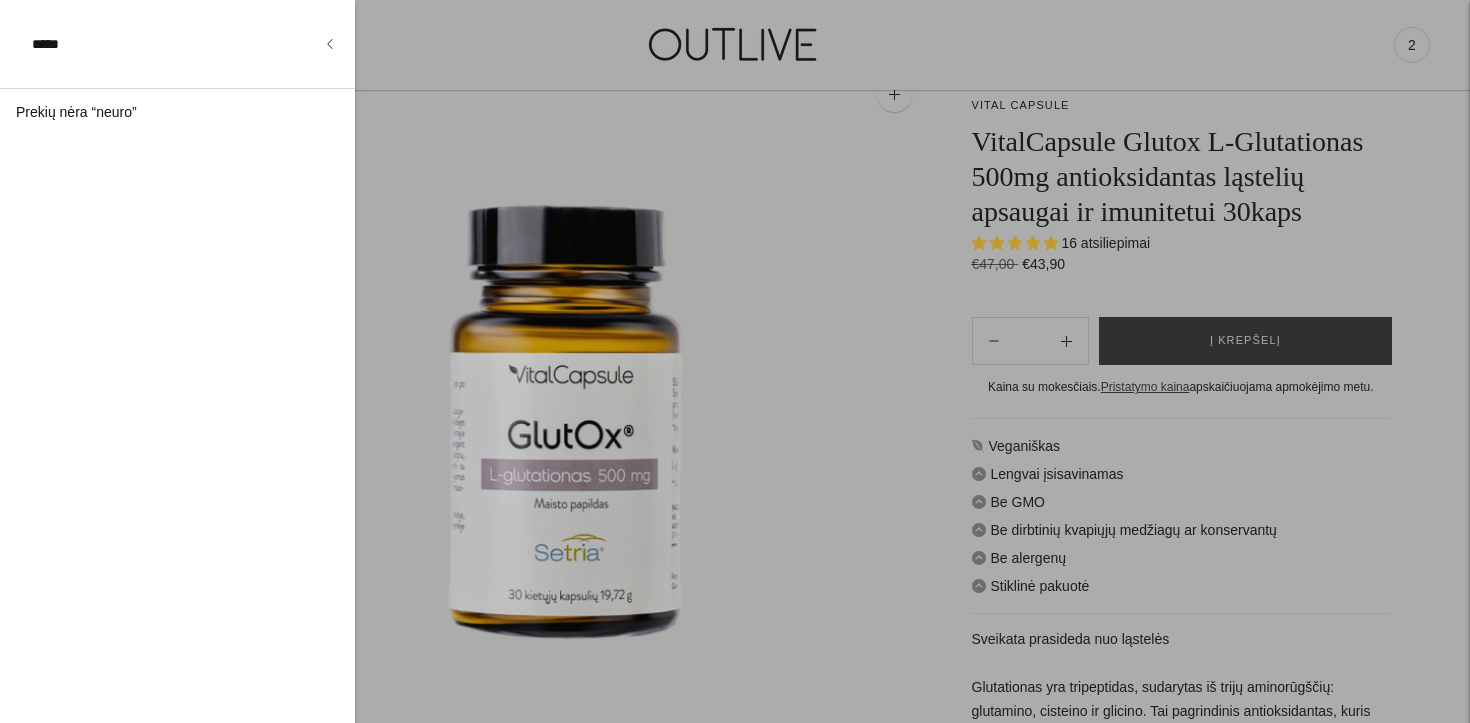 type 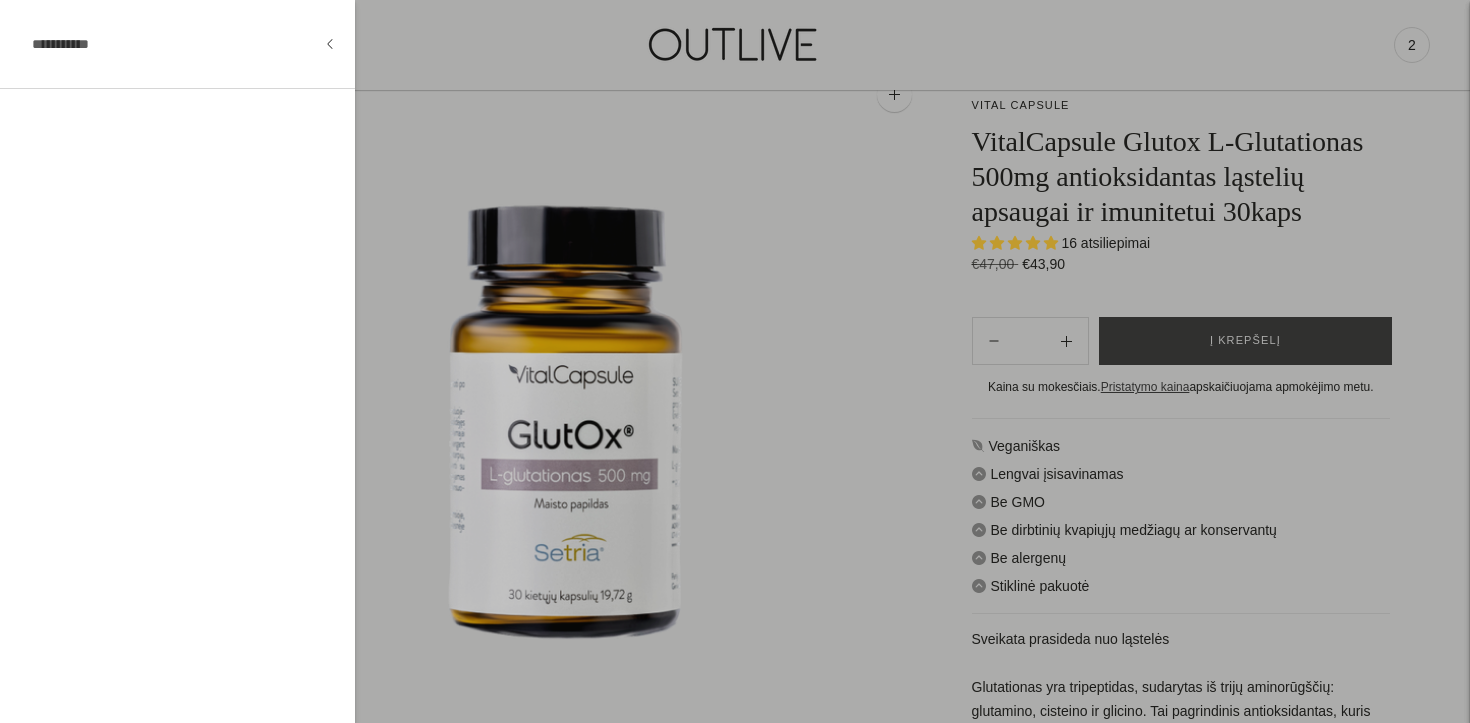 click at bounding box center (735, 361) 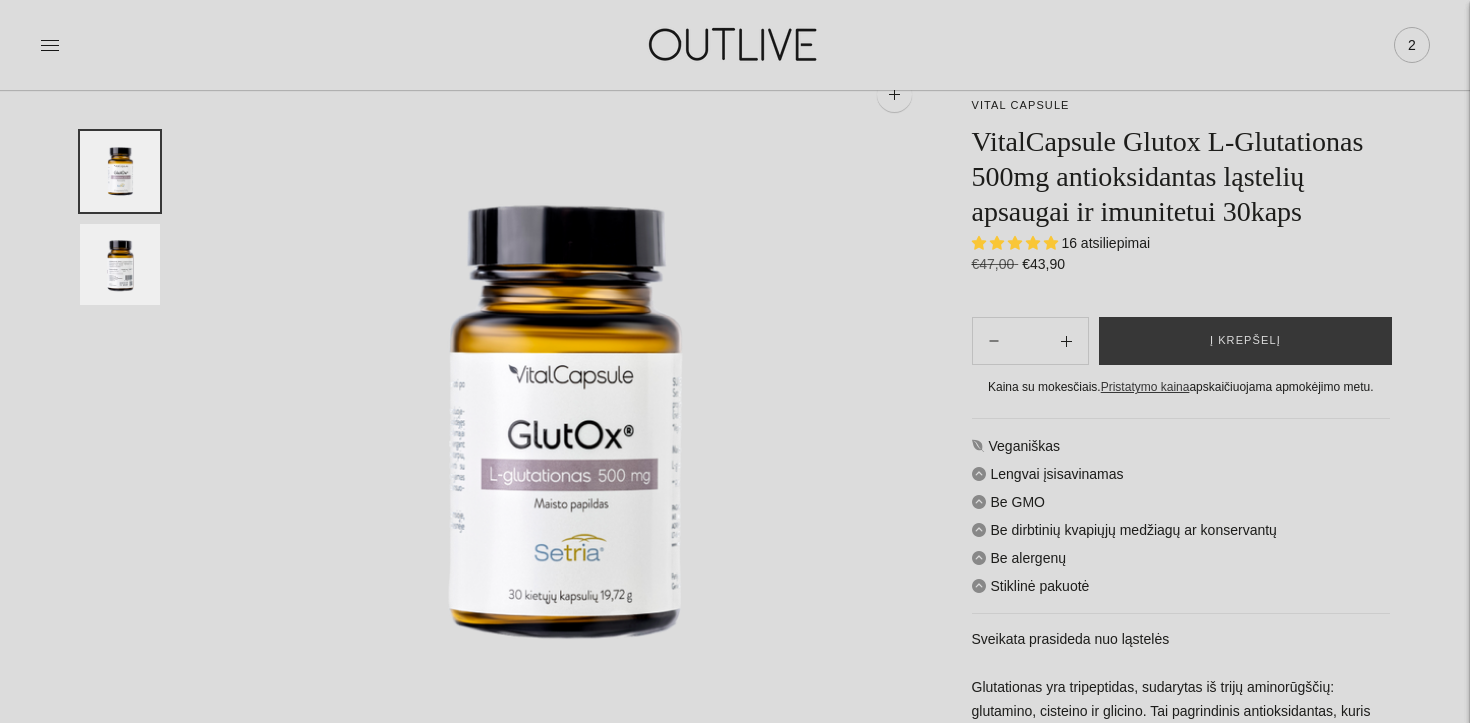 click on "2" at bounding box center [1412, 45] 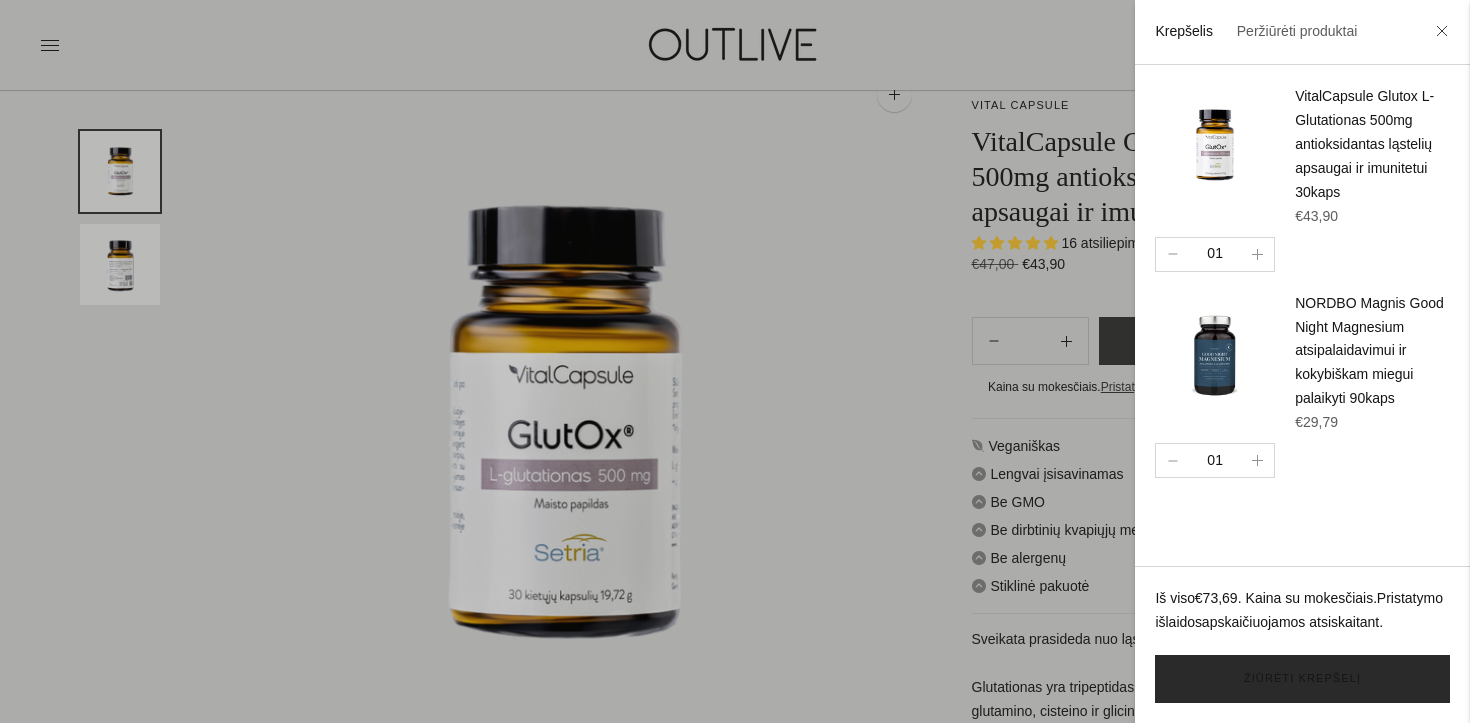 click on "Žiūrėti krepšelį" at bounding box center [1302, 679] 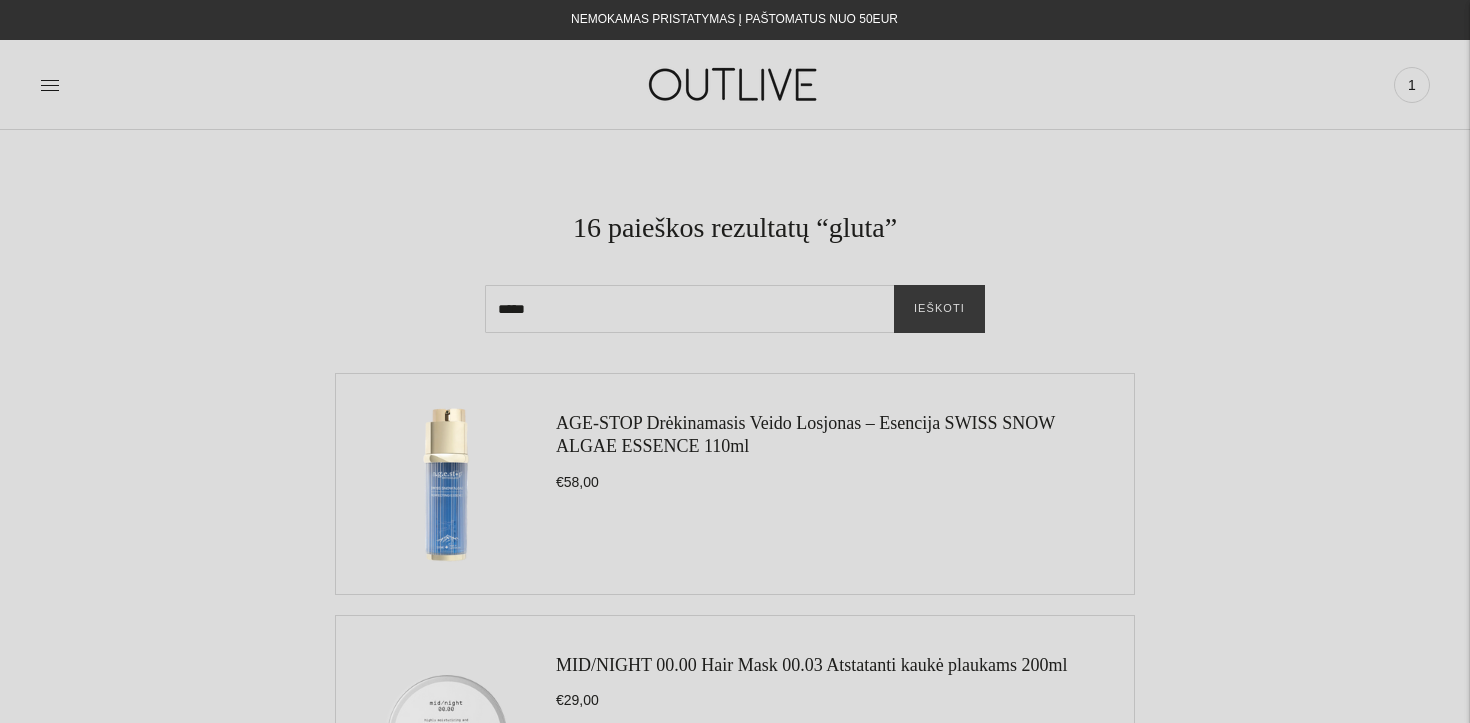 scroll, scrollTop: 0, scrollLeft: 0, axis: both 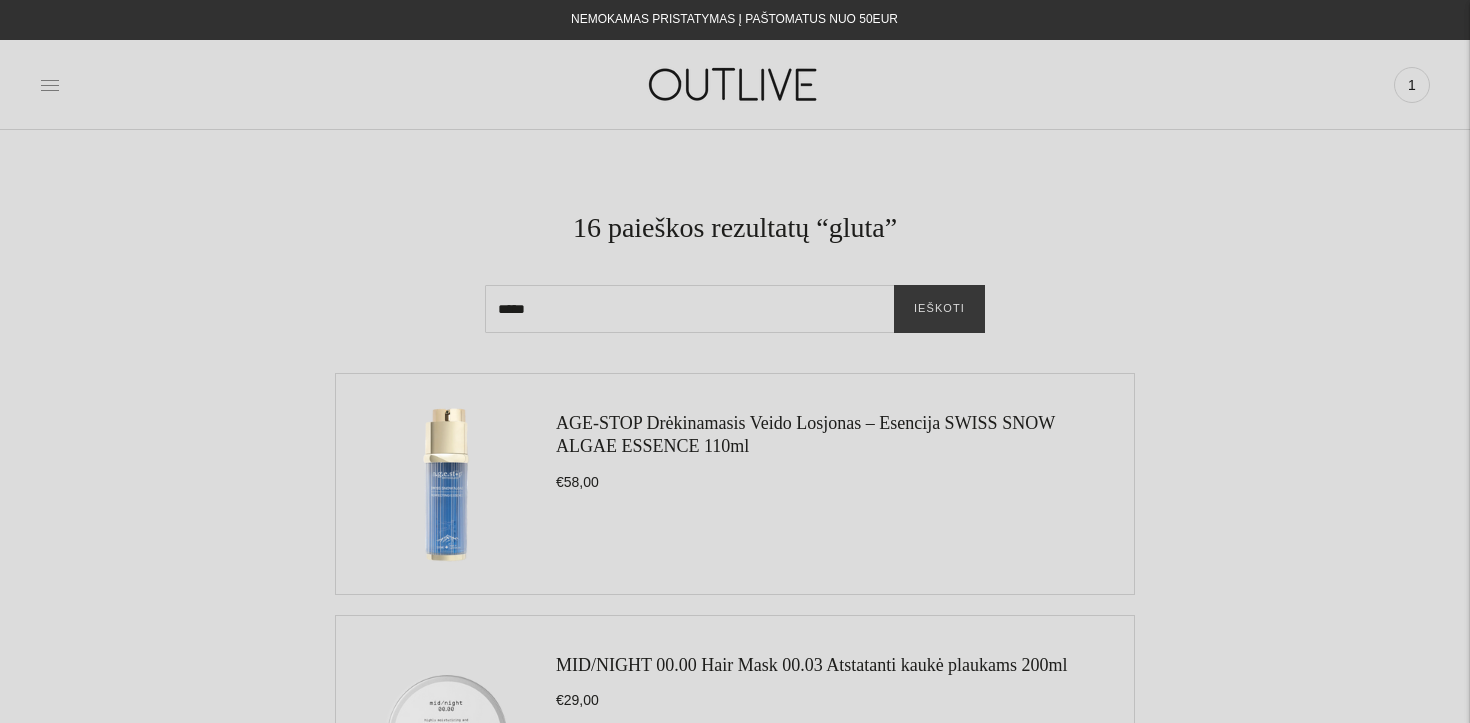 click 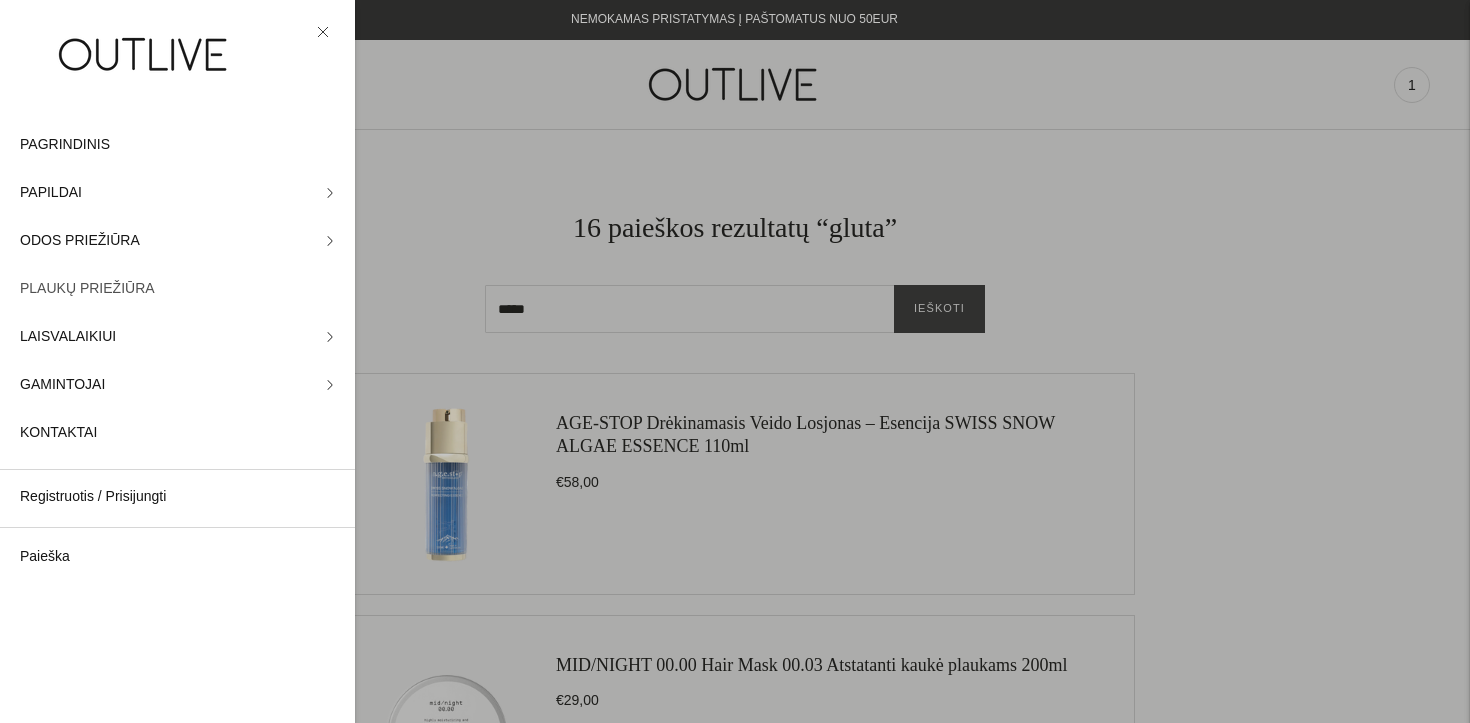 click on "PLAUKŲ PRIEŽIŪRA" at bounding box center [87, 289] 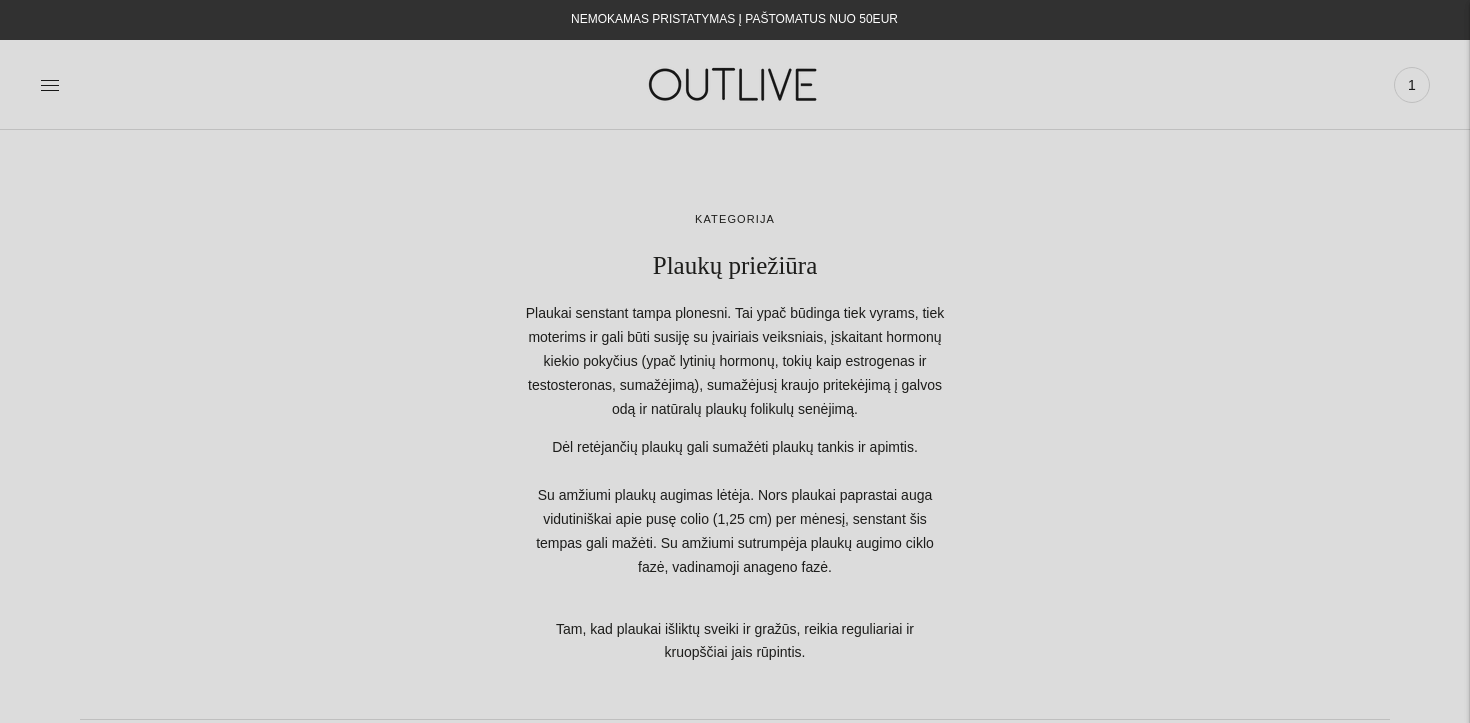 scroll, scrollTop: 0, scrollLeft: 0, axis: both 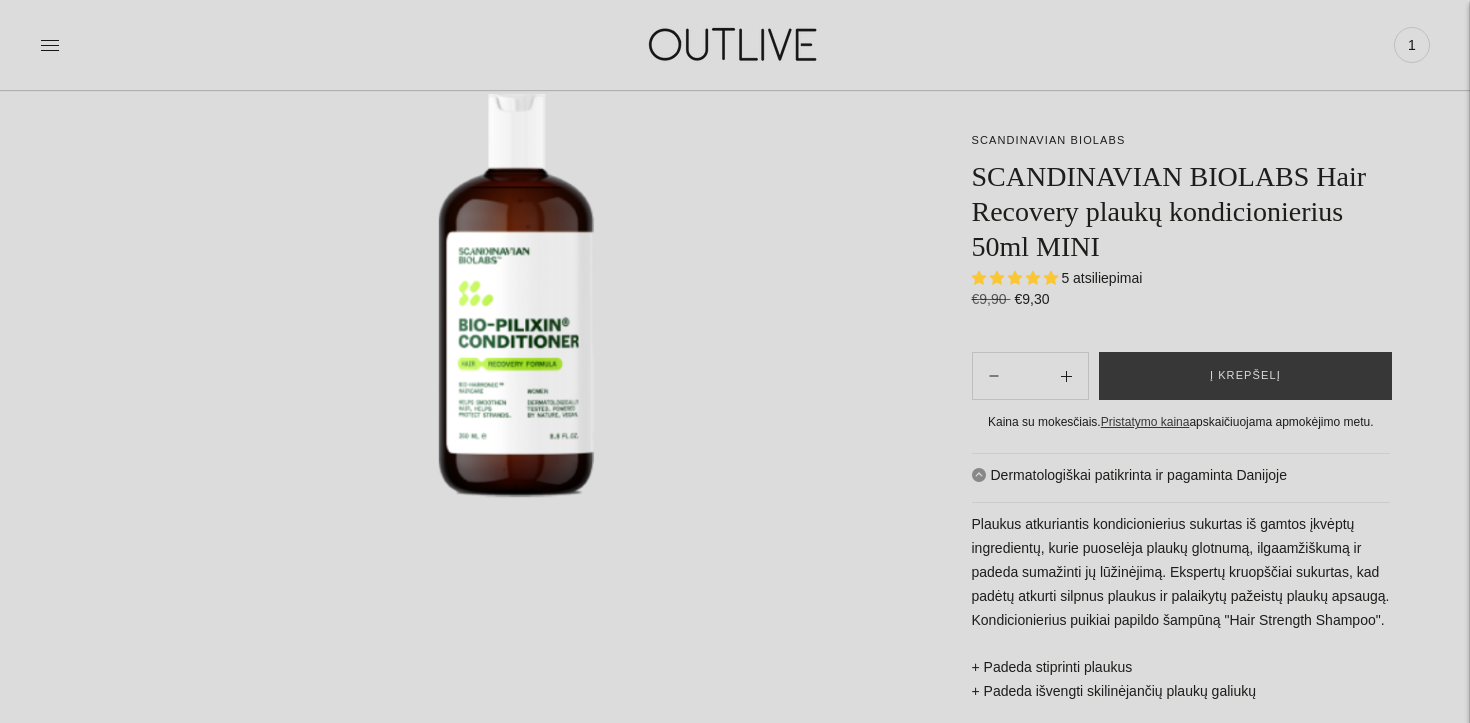 click on "5 atsiliepimai" at bounding box center [1101, 278] 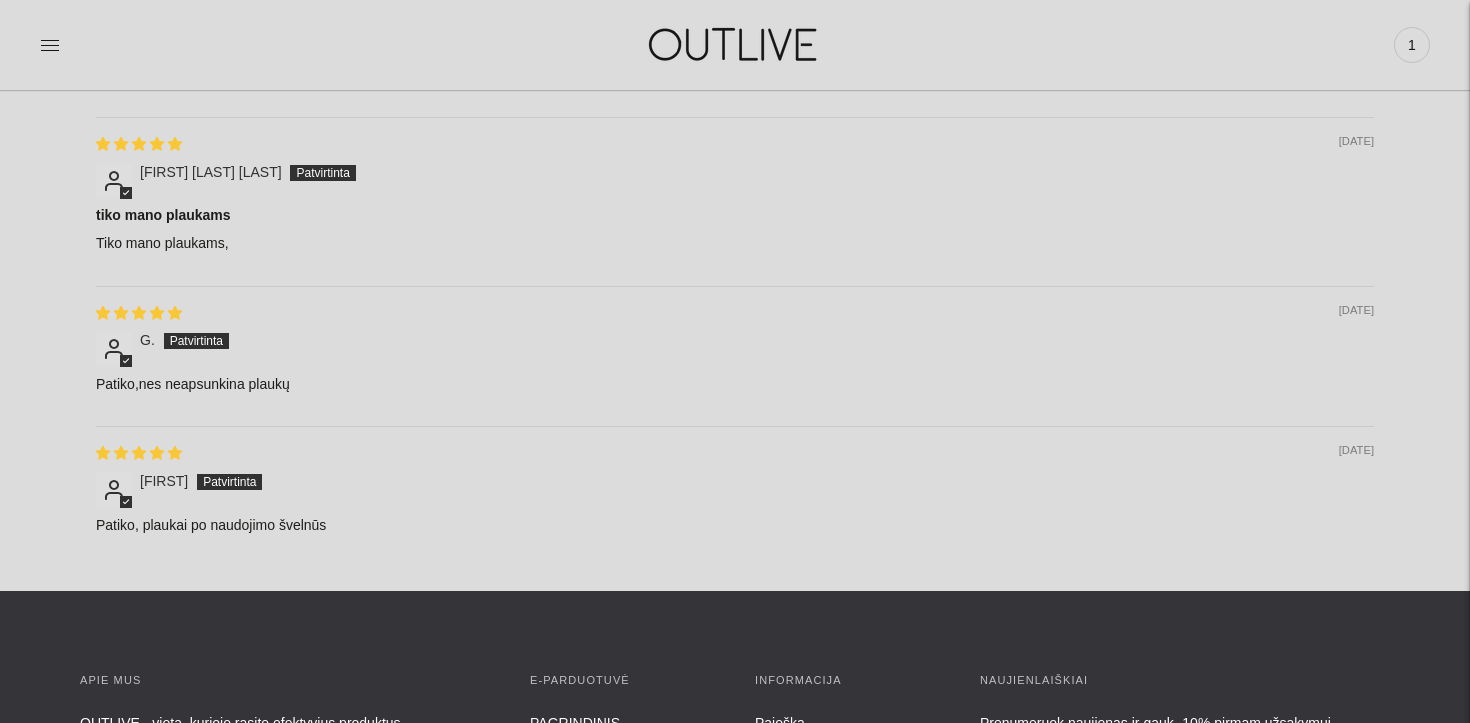 scroll, scrollTop: 2459, scrollLeft: 0, axis: vertical 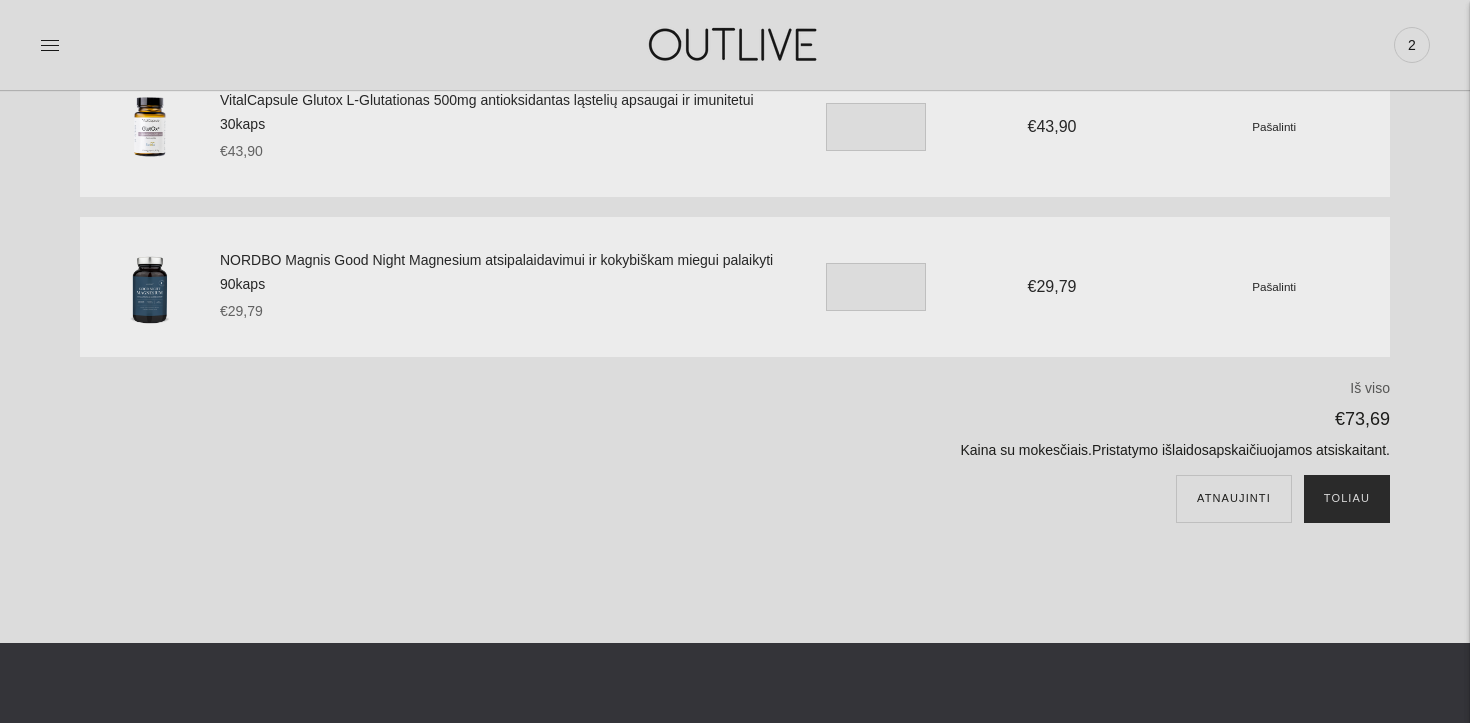 click on "Toliau" at bounding box center [1347, 499] 